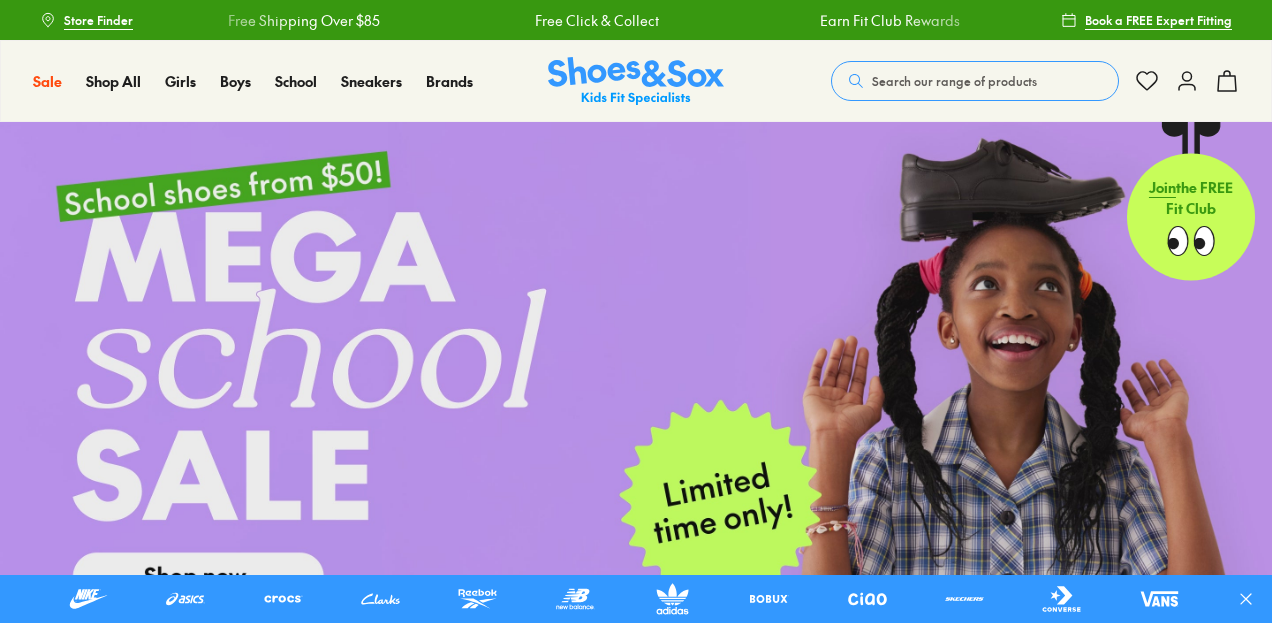 scroll, scrollTop: 200, scrollLeft: 0, axis: vertical 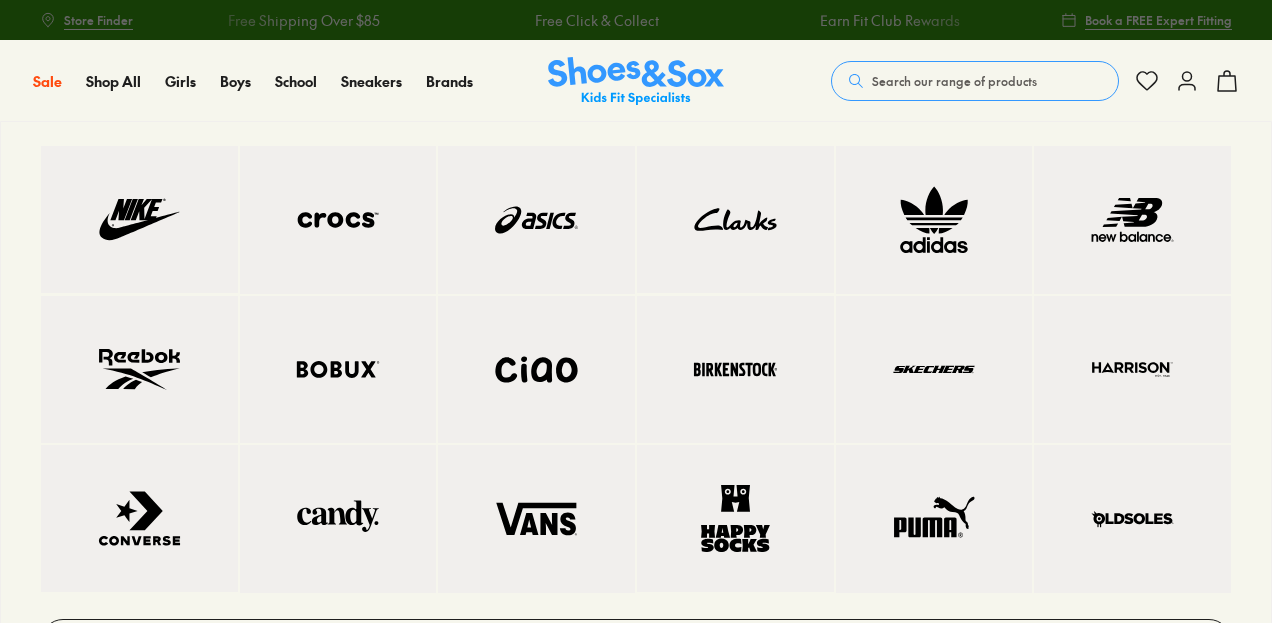 click at bounding box center [536, 220] 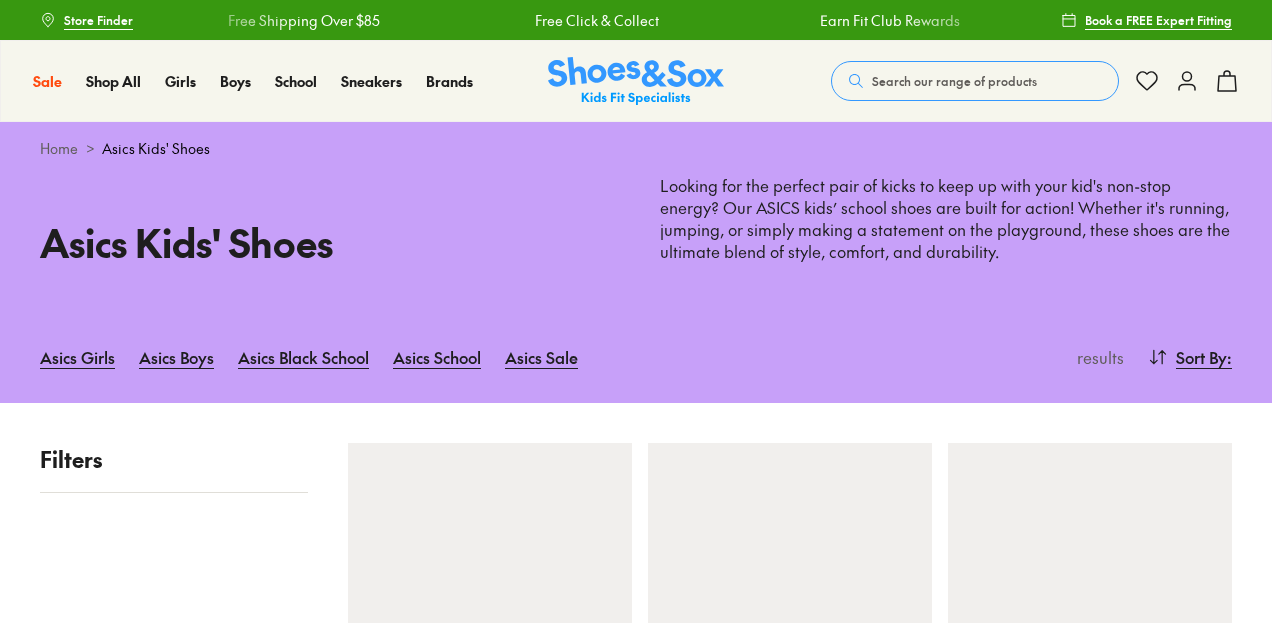 scroll, scrollTop: 0, scrollLeft: 0, axis: both 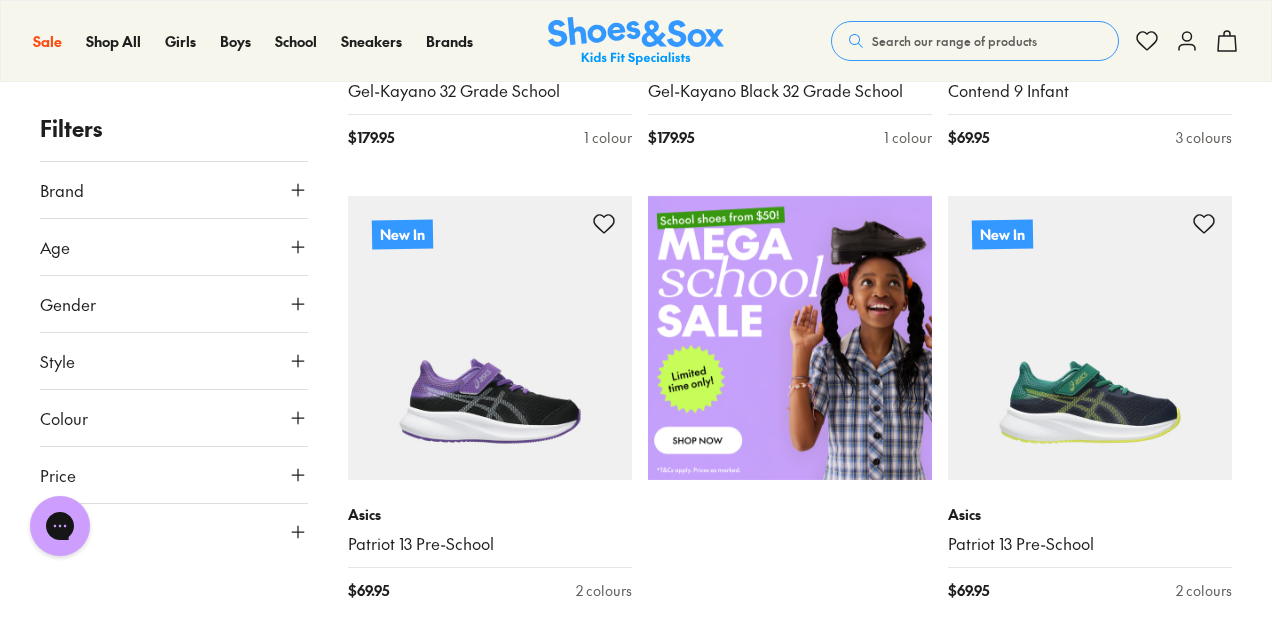 click 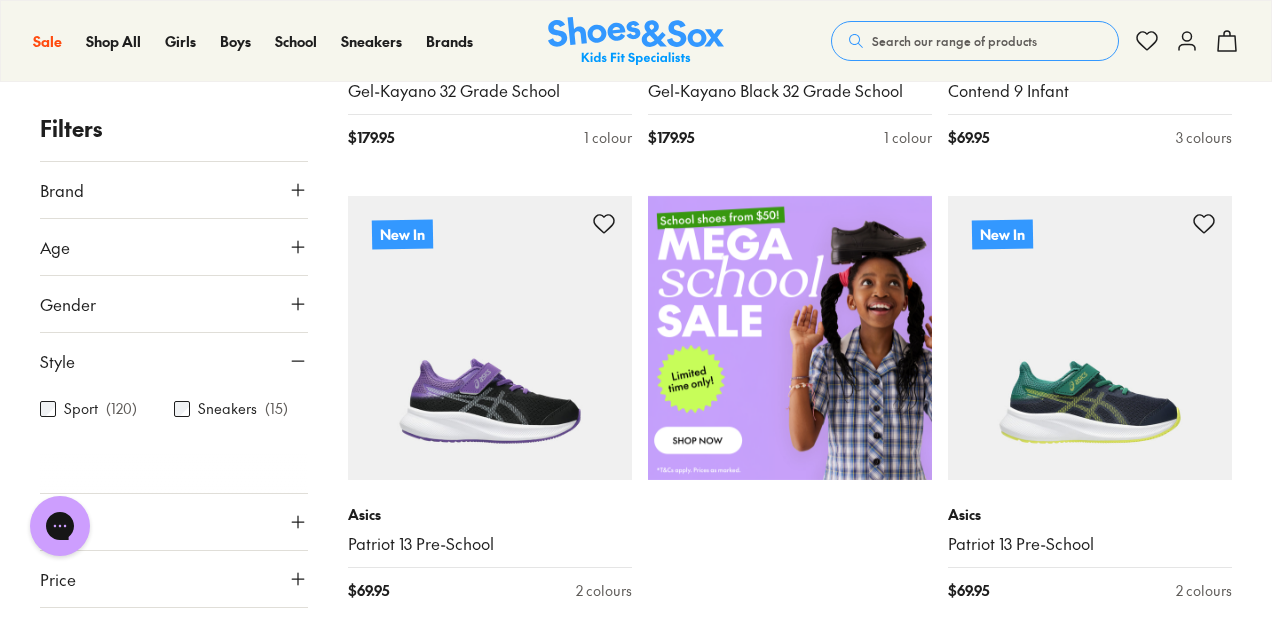 scroll, scrollTop: 30, scrollLeft: 0, axis: vertical 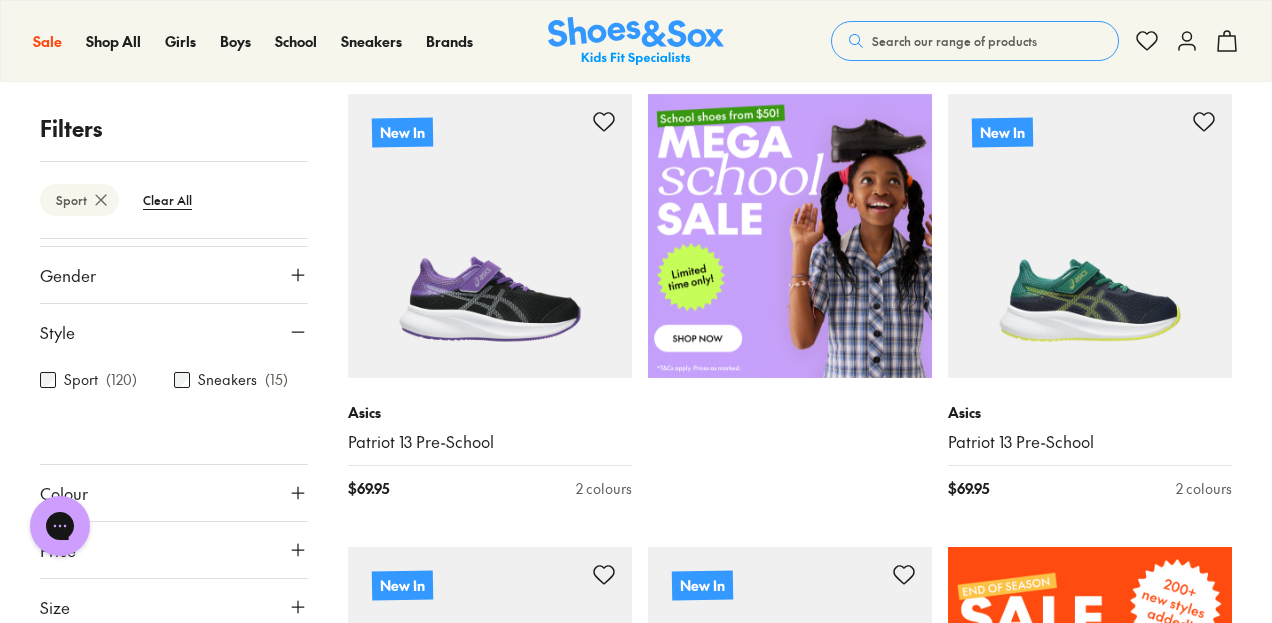click 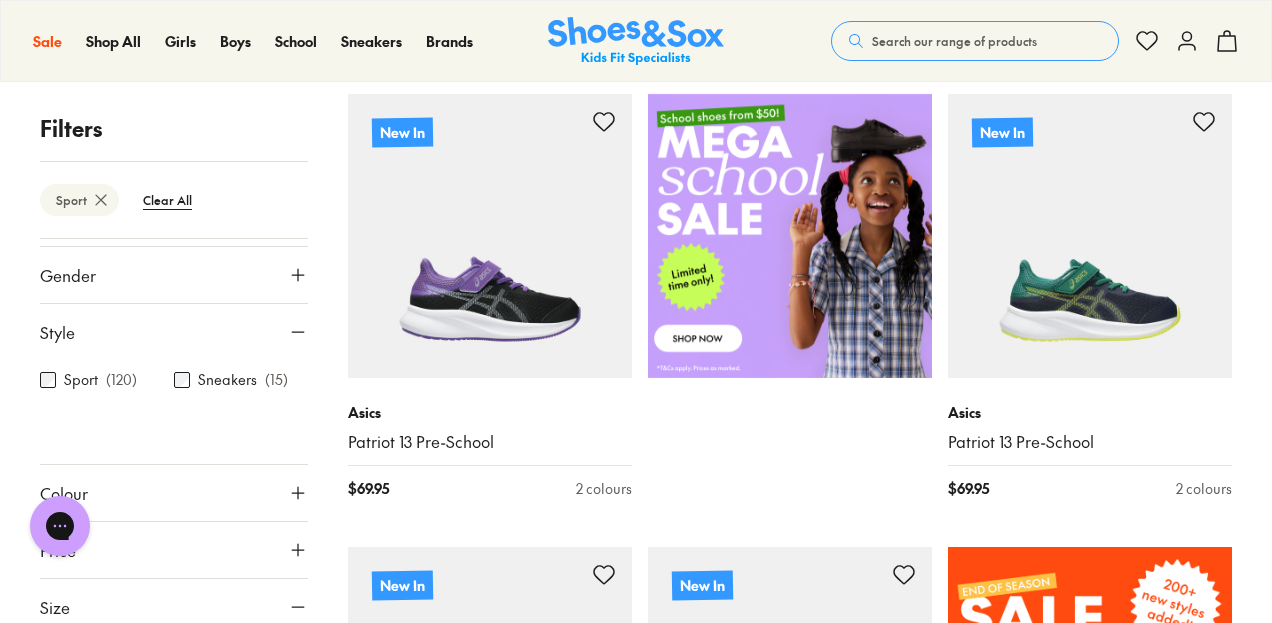 scroll, scrollTop: 406, scrollLeft: 0, axis: vertical 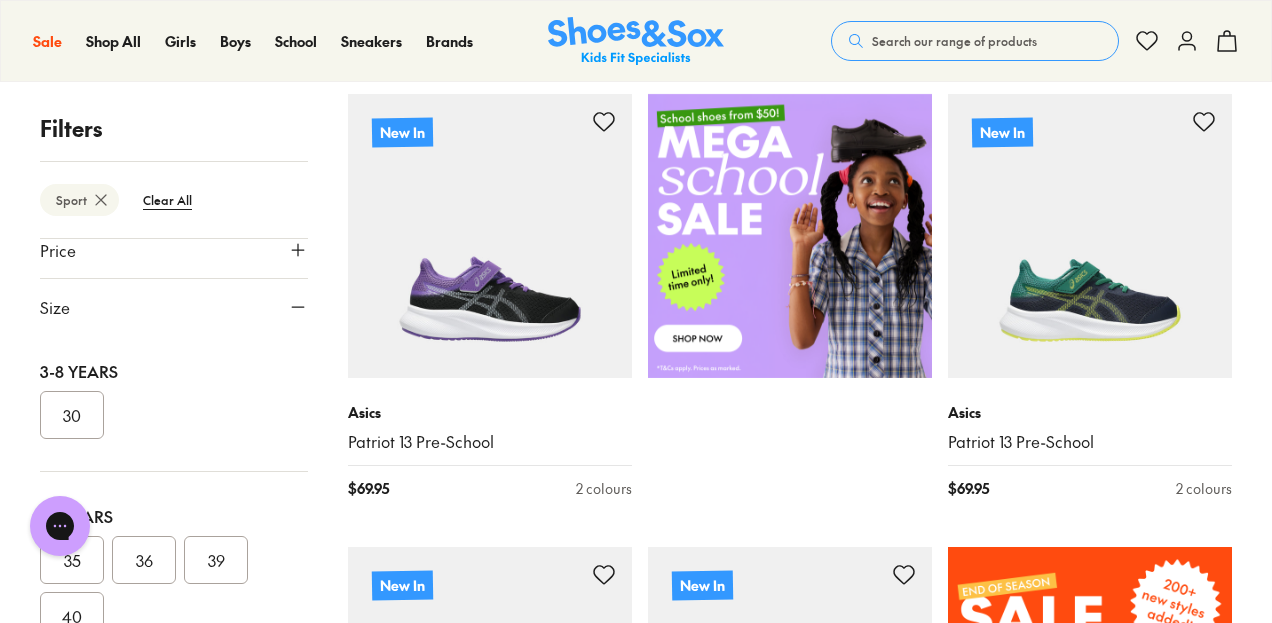 click on "40" at bounding box center [72, 616] 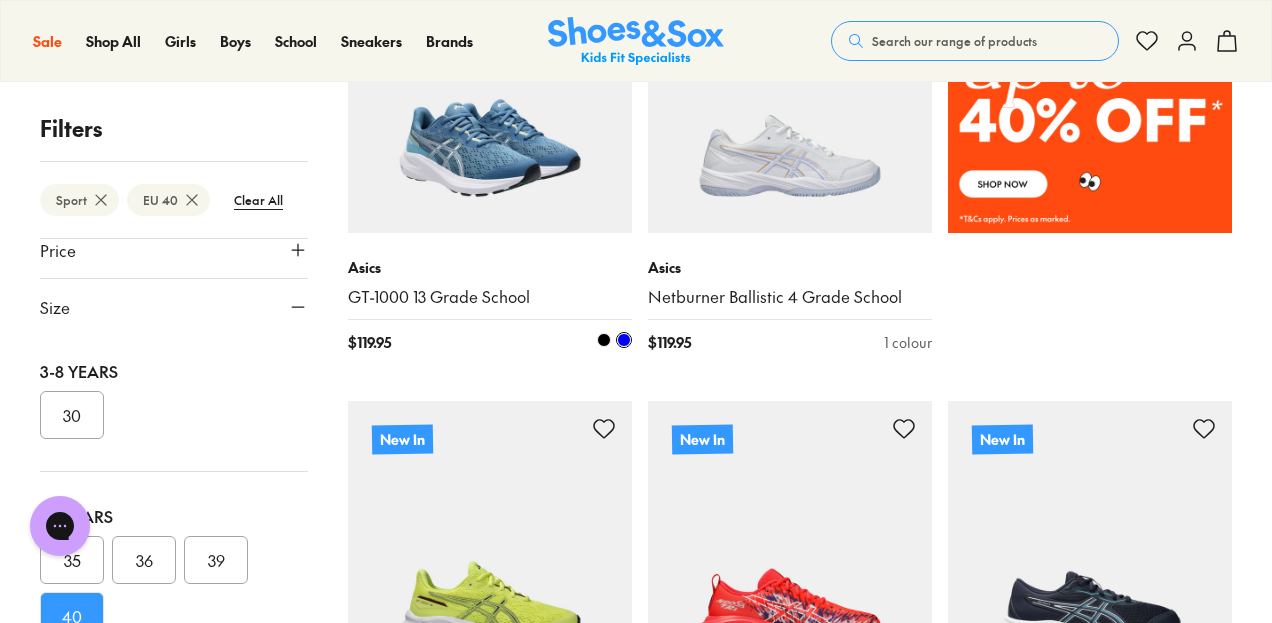 scroll, scrollTop: 1600, scrollLeft: 0, axis: vertical 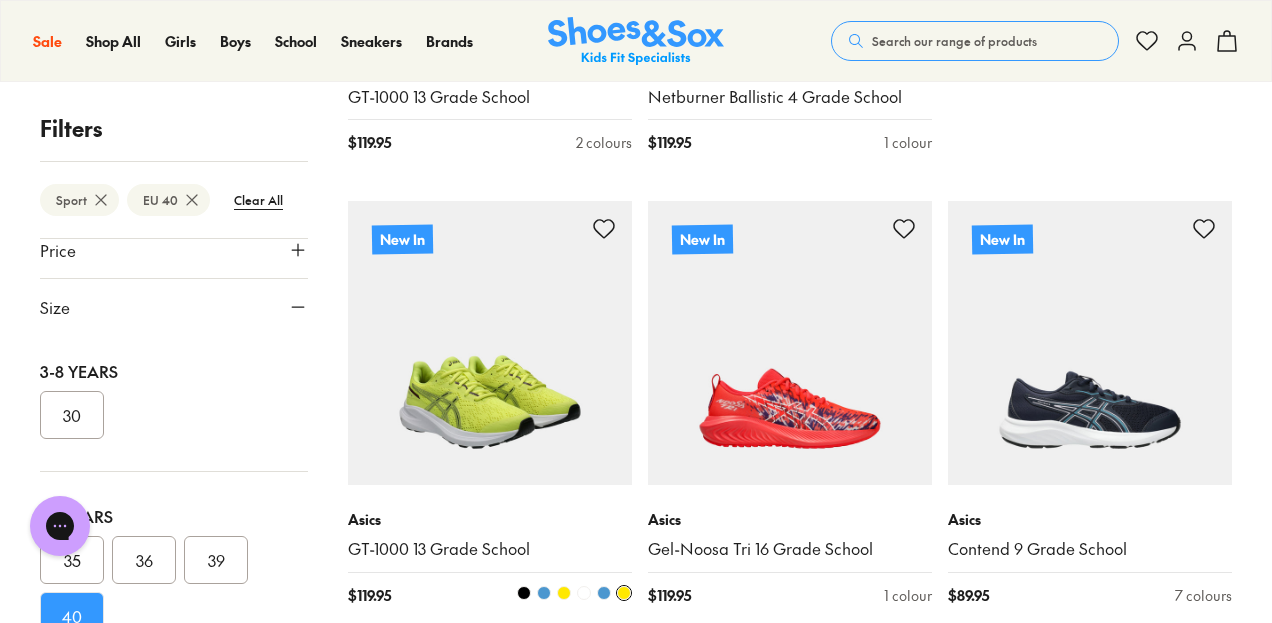 click at bounding box center [490, 343] 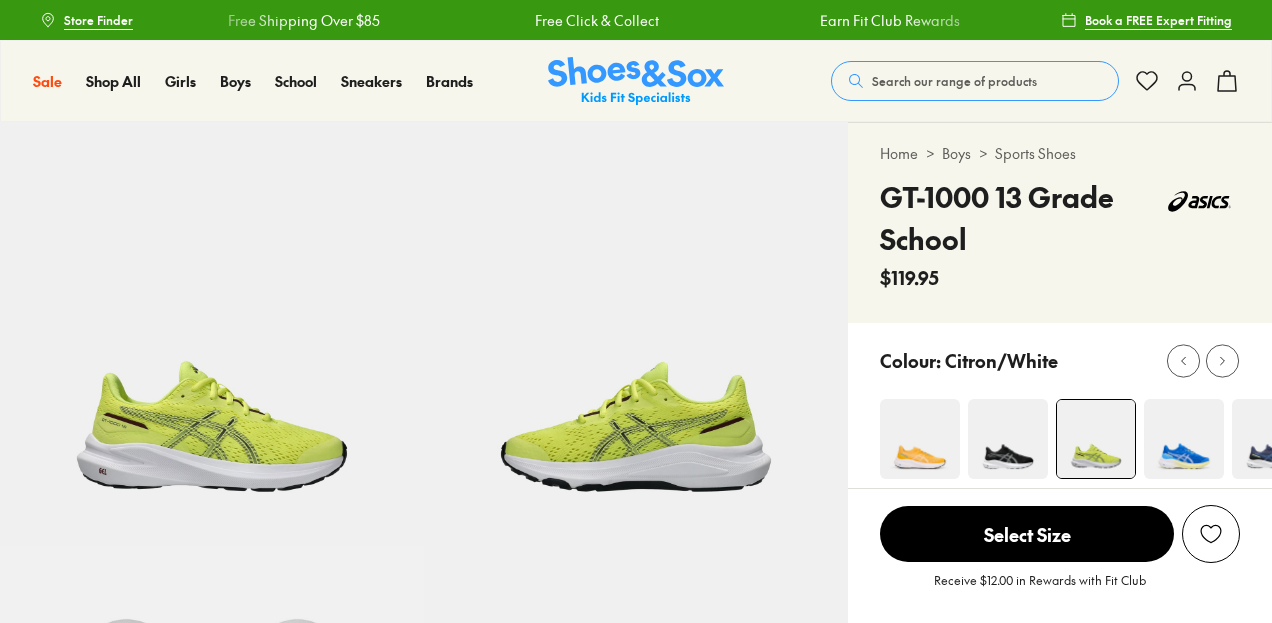 scroll, scrollTop: 0, scrollLeft: 0, axis: both 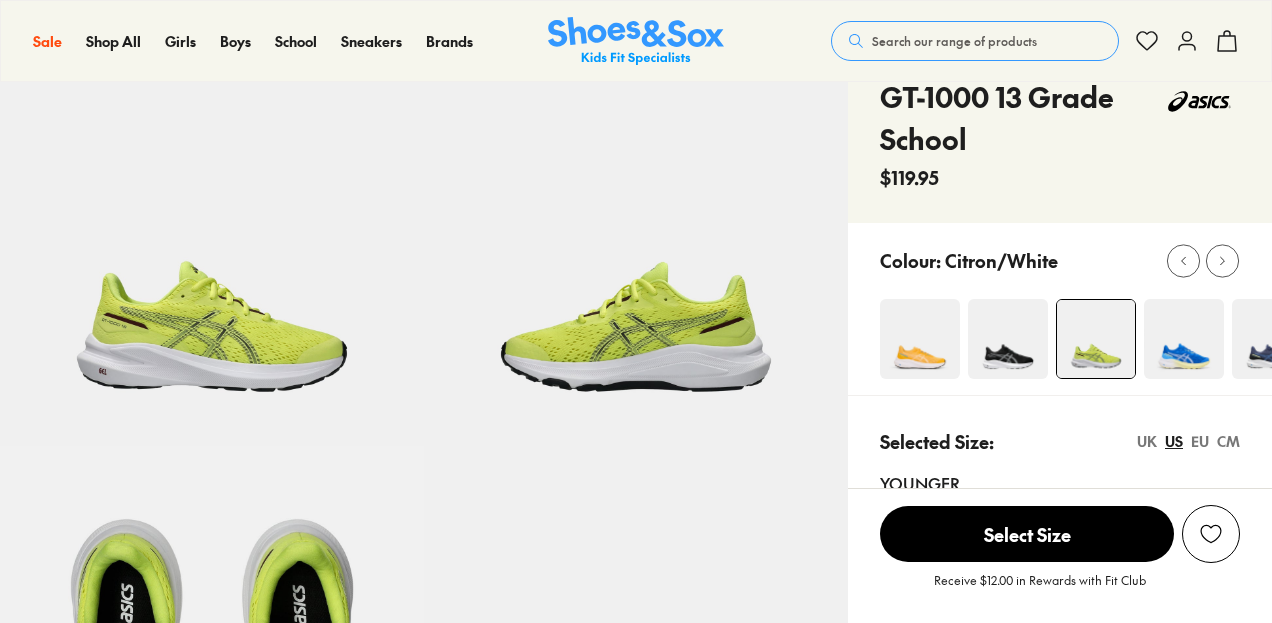 select on "*" 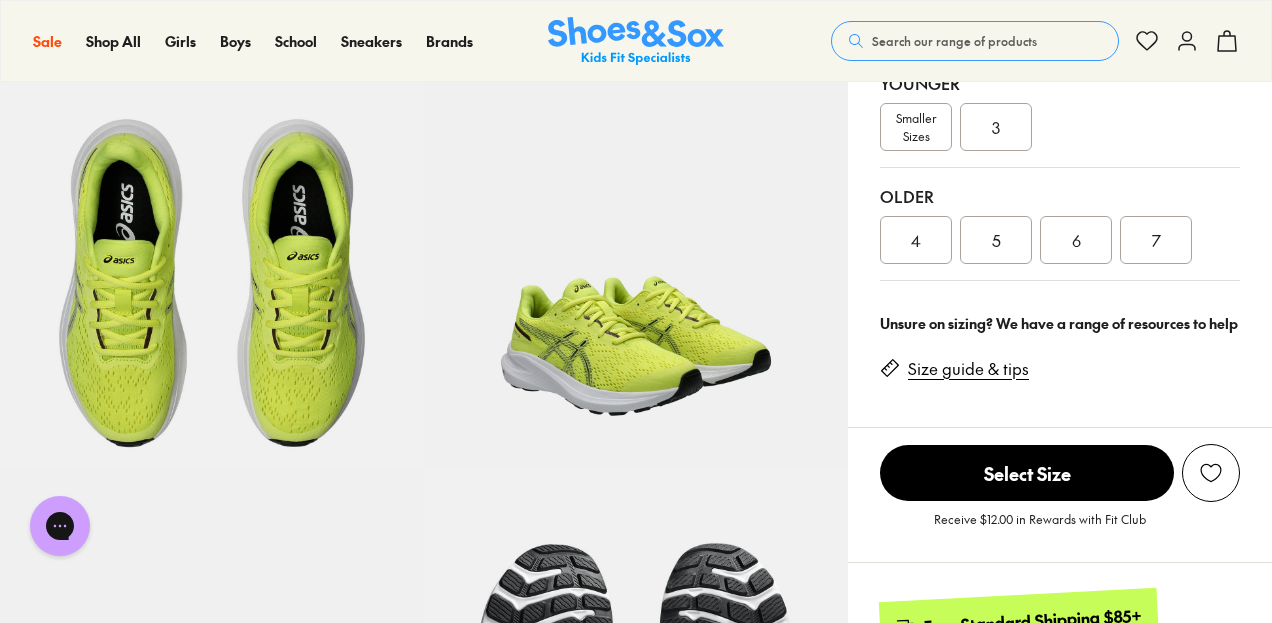 scroll, scrollTop: 400, scrollLeft: 0, axis: vertical 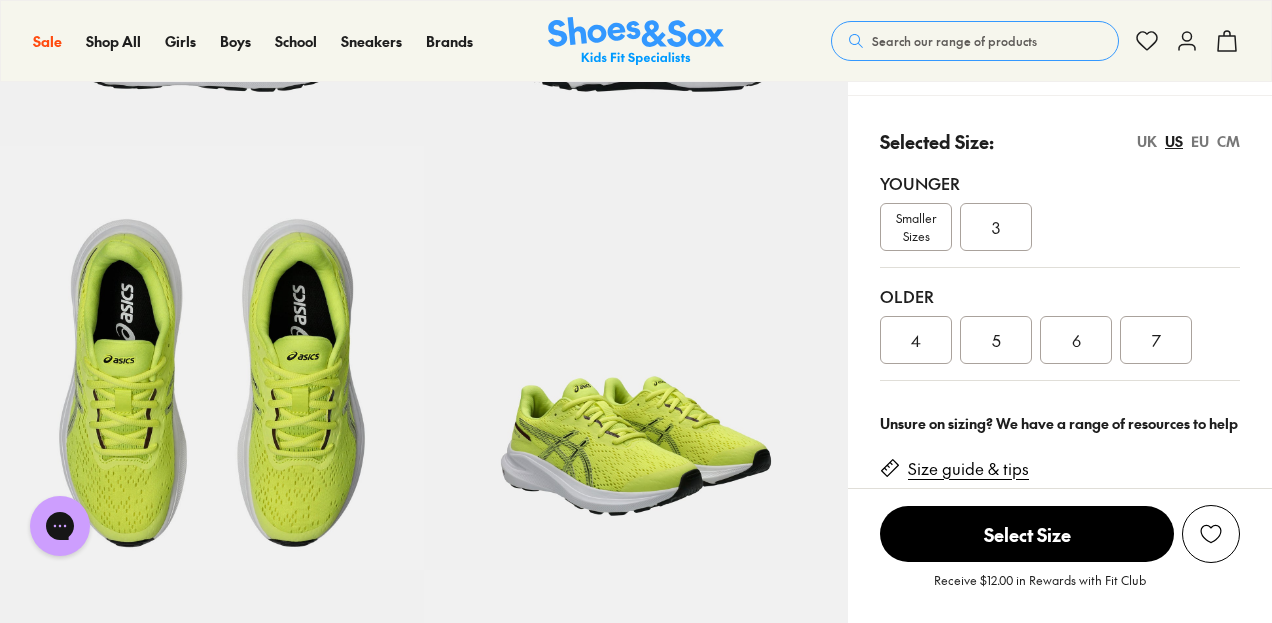 click on "EU" at bounding box center (1200, 141) 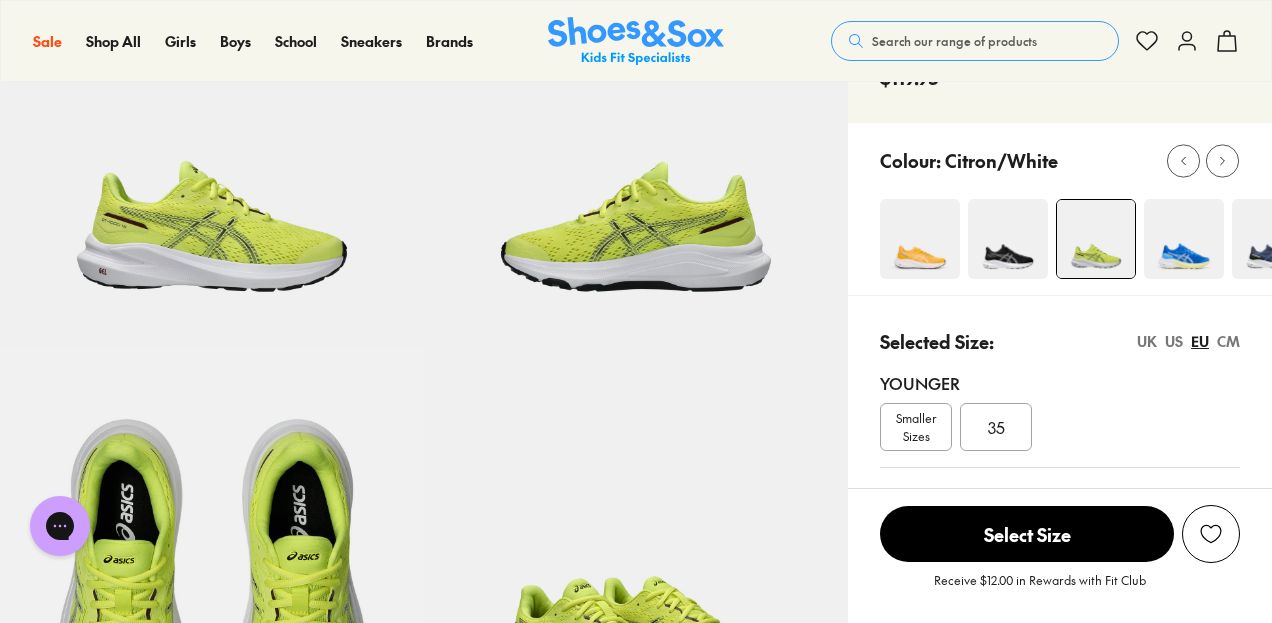scroll, scrollTop: 100, scrollLeft: 0, axis: vertical 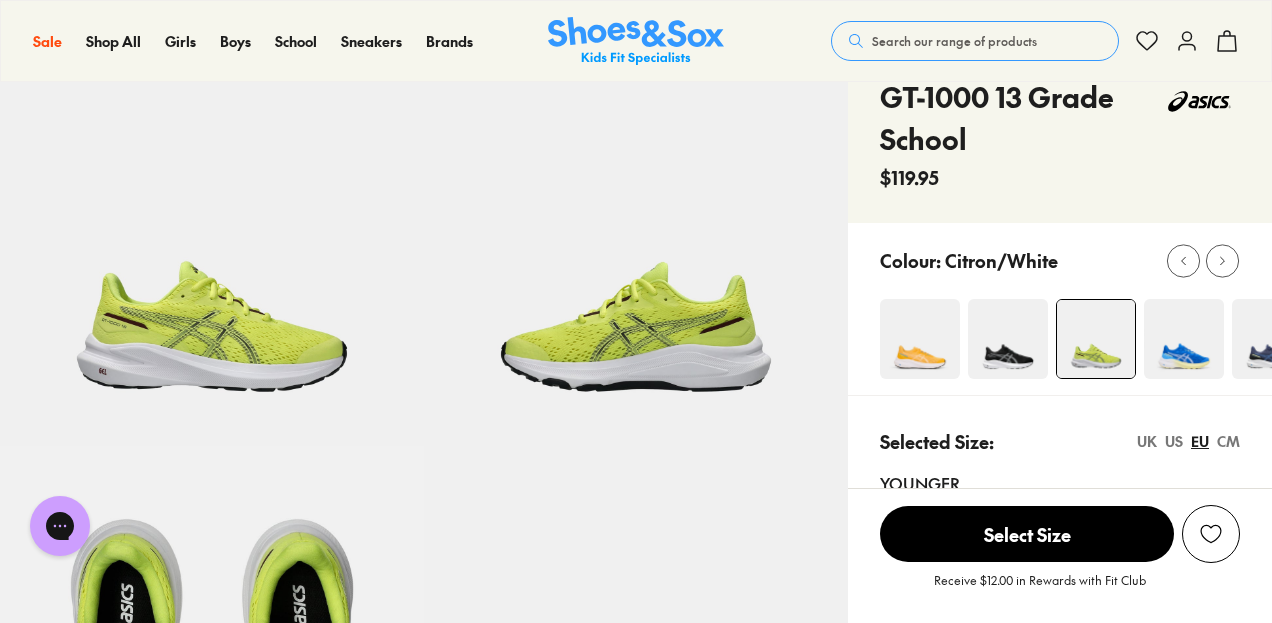 click at bounding box center (920, 339) 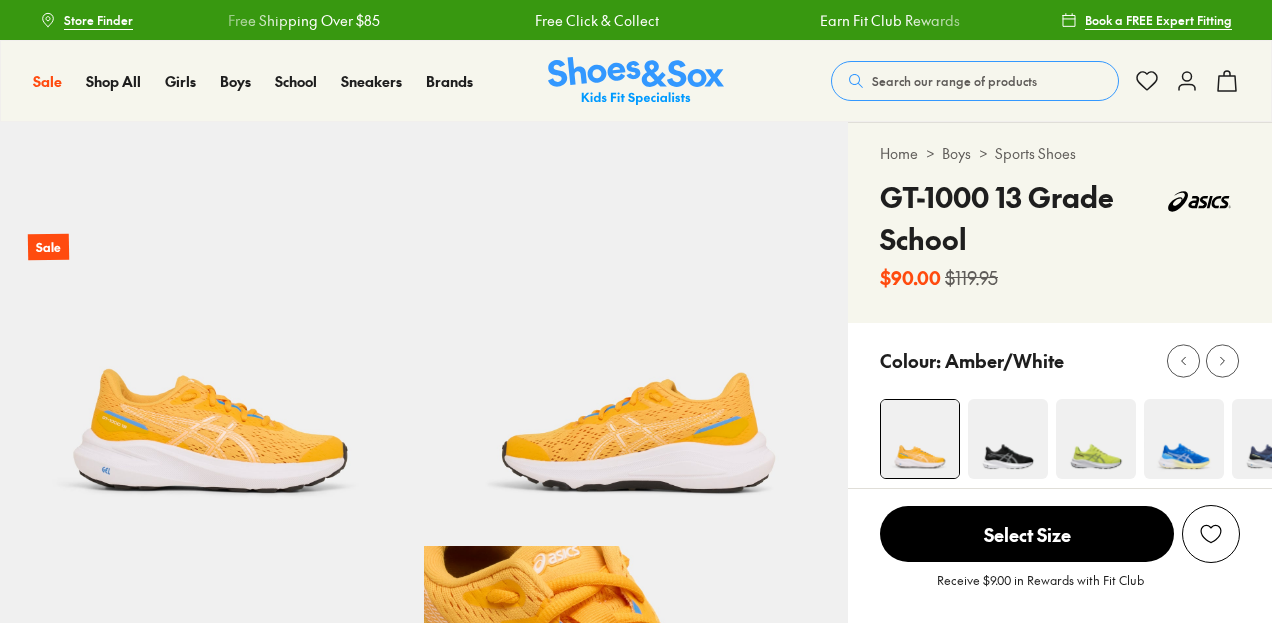 scroll, scrollTop: 0, scrollLeft: 0, axis: both 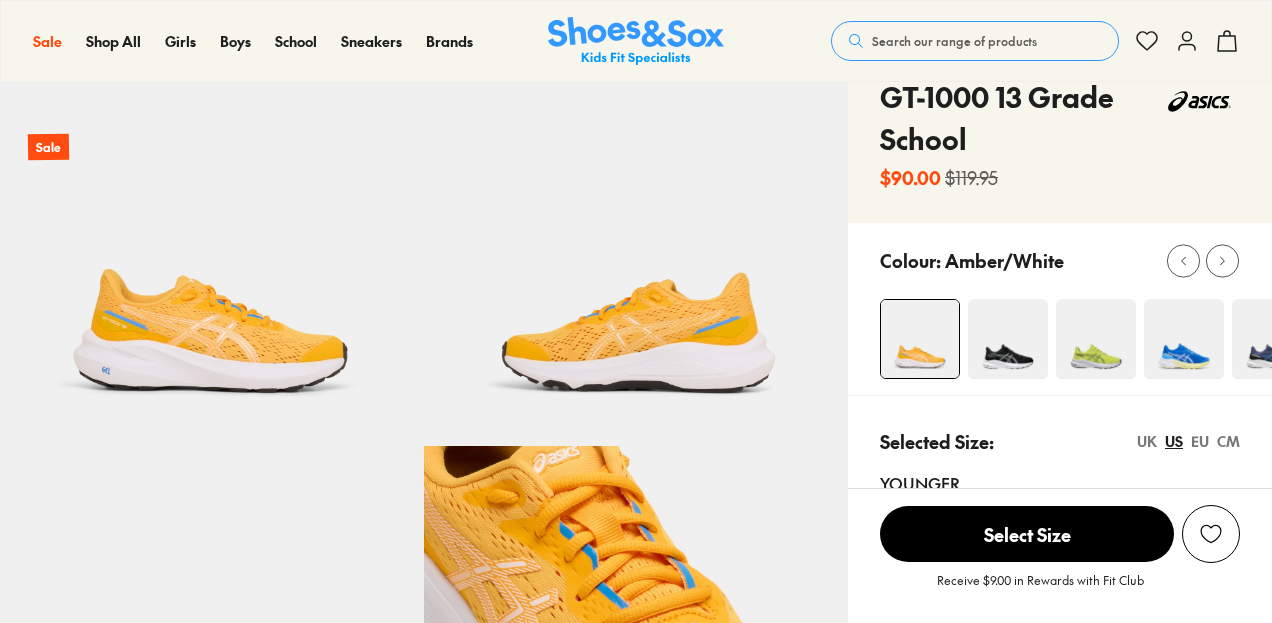 select on "*" 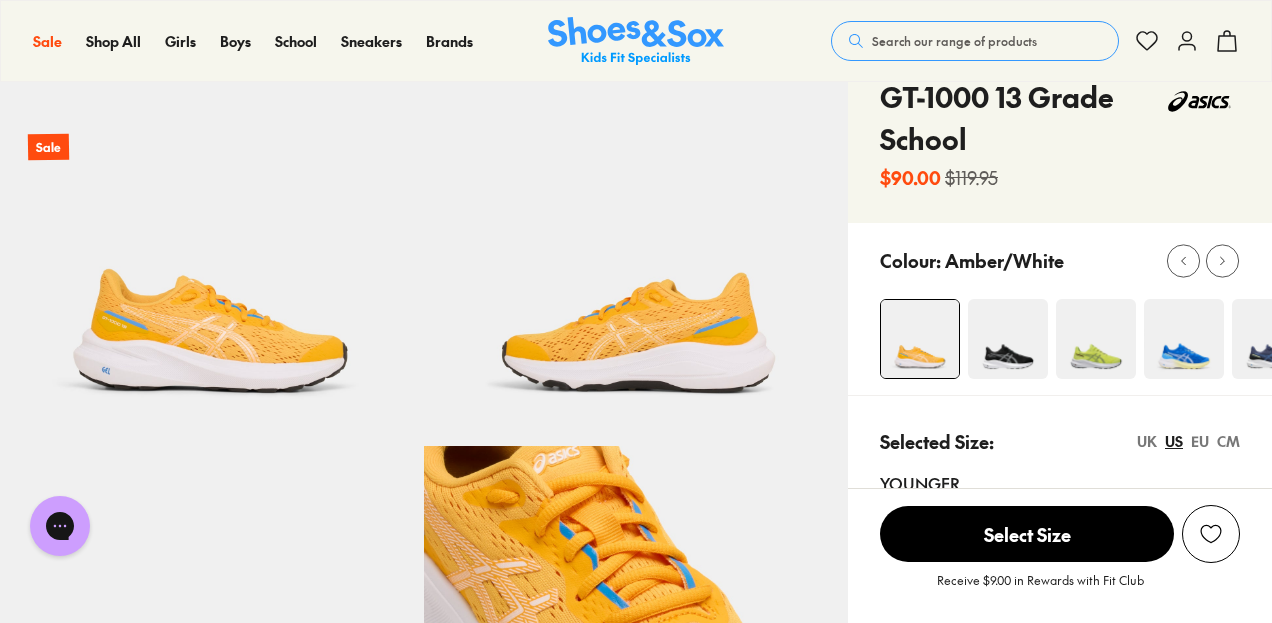 scroll, scrollTop: 0, scrollLeft: 0, axis: both 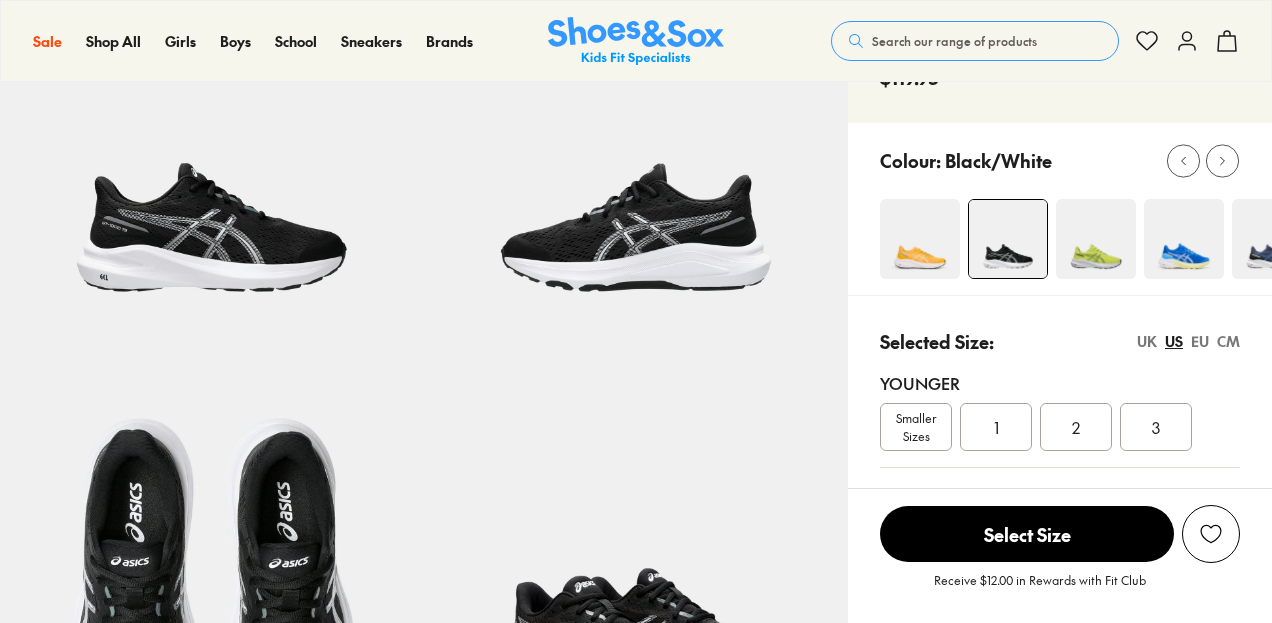 select on "*" 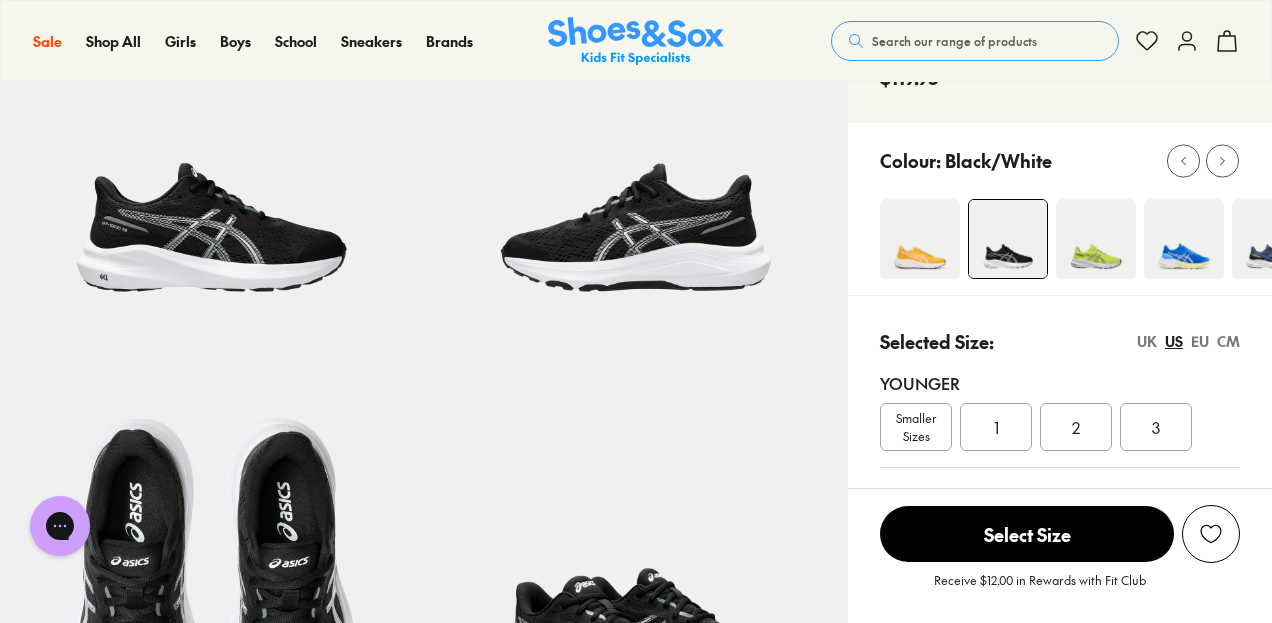 scroll, scrollTop: 0, scrollLeft: 0, axis: both 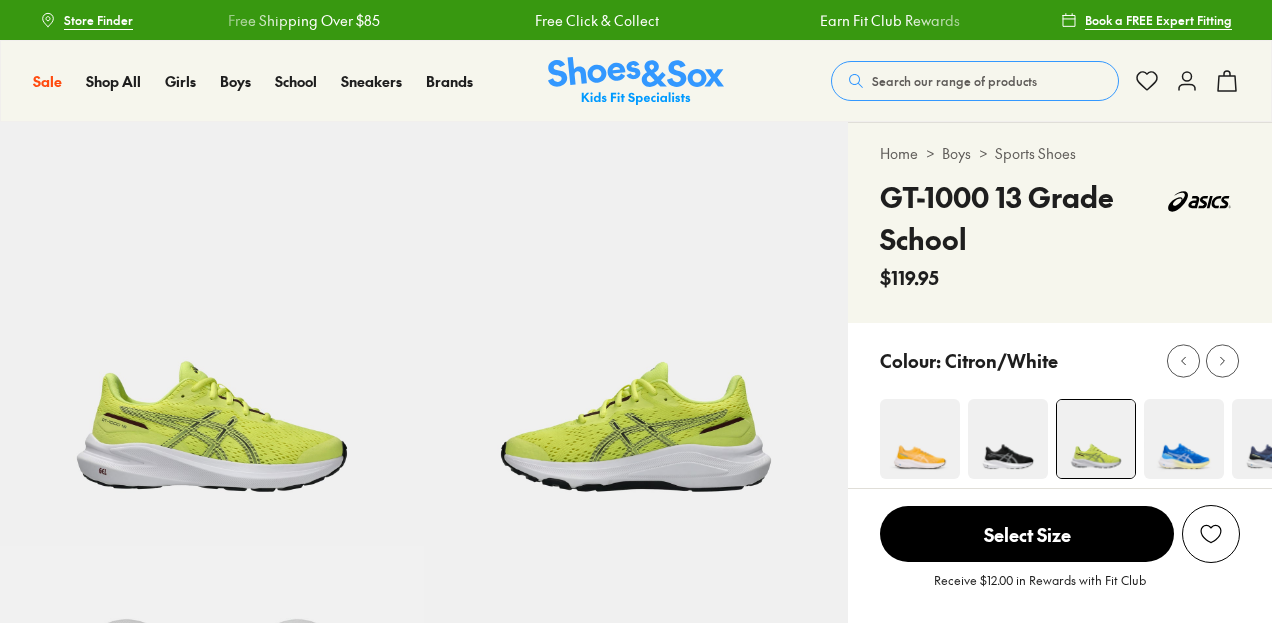 select on "*" 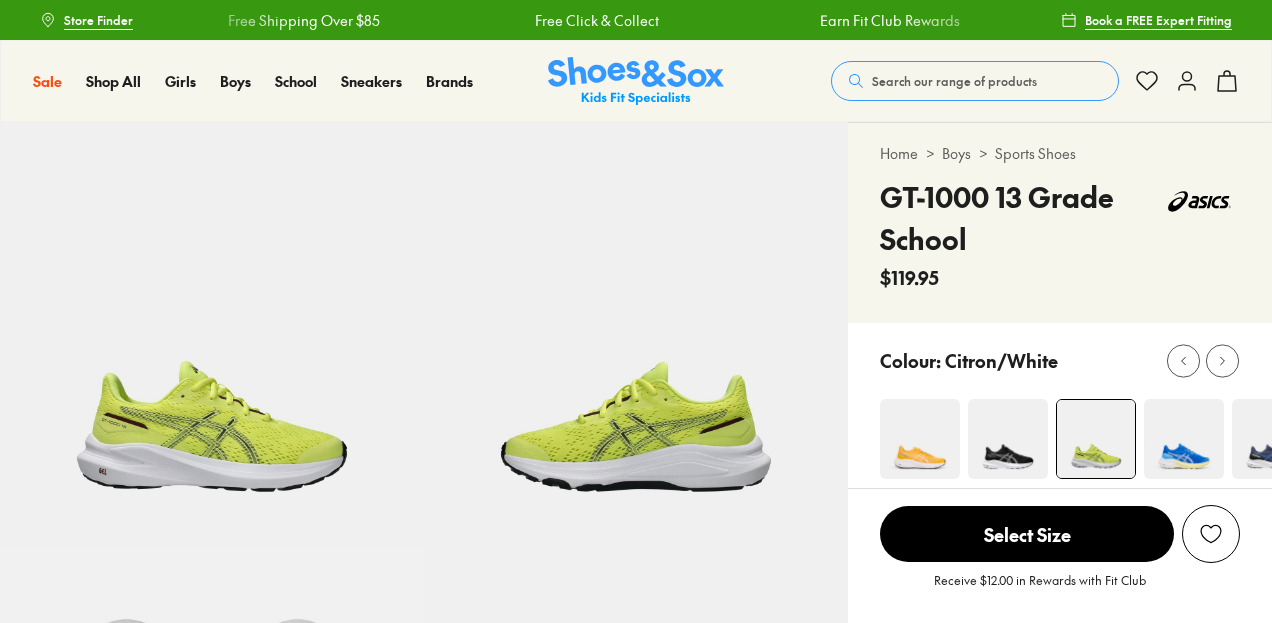 scroll, scrollTop: 200, scrollLeft: 0, axis: vertical 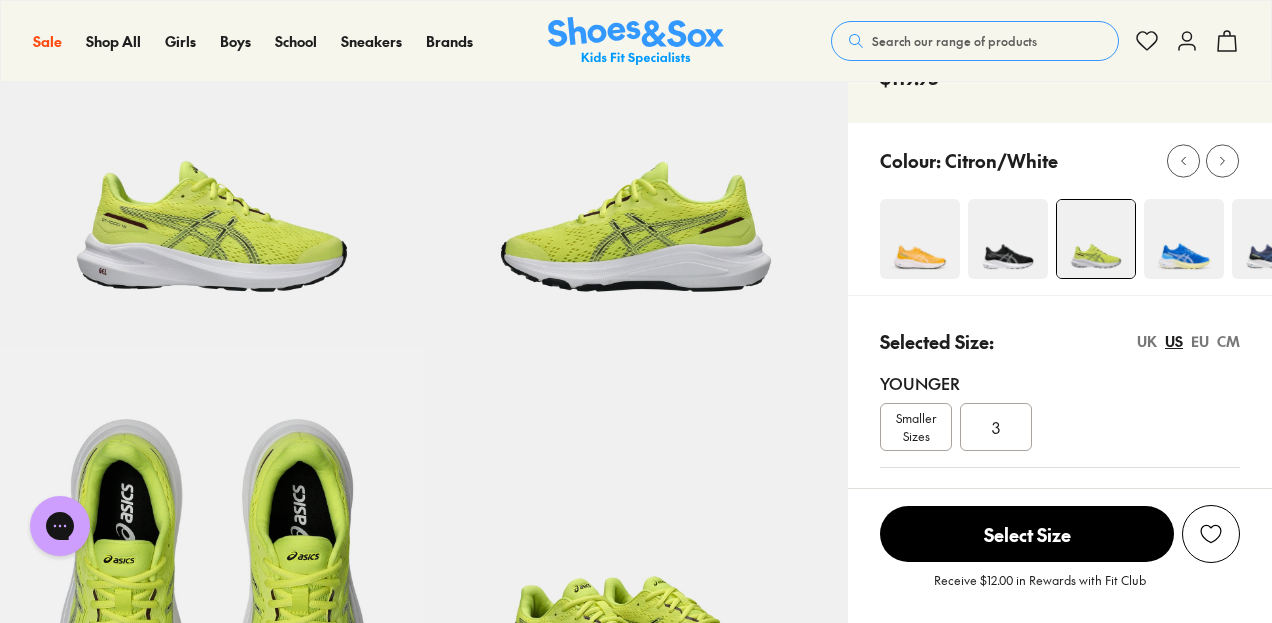 click at bounding box center [1184, 239] 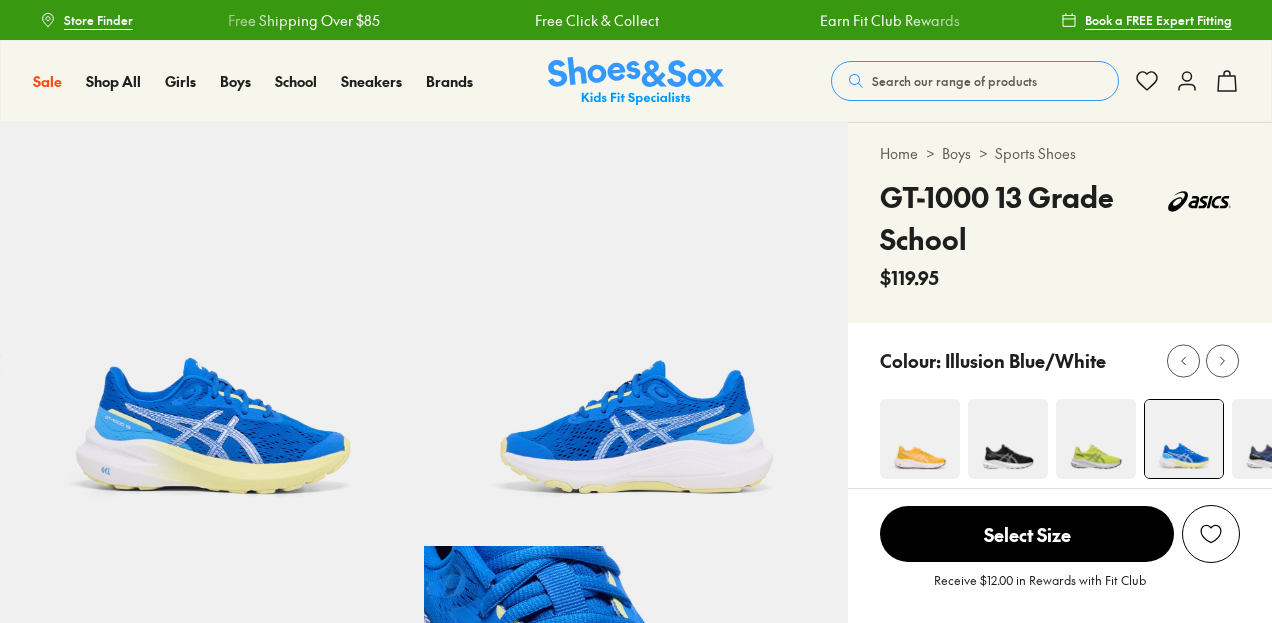 scroll, scrollTop: 0, scrollLeft: 0, axis: both 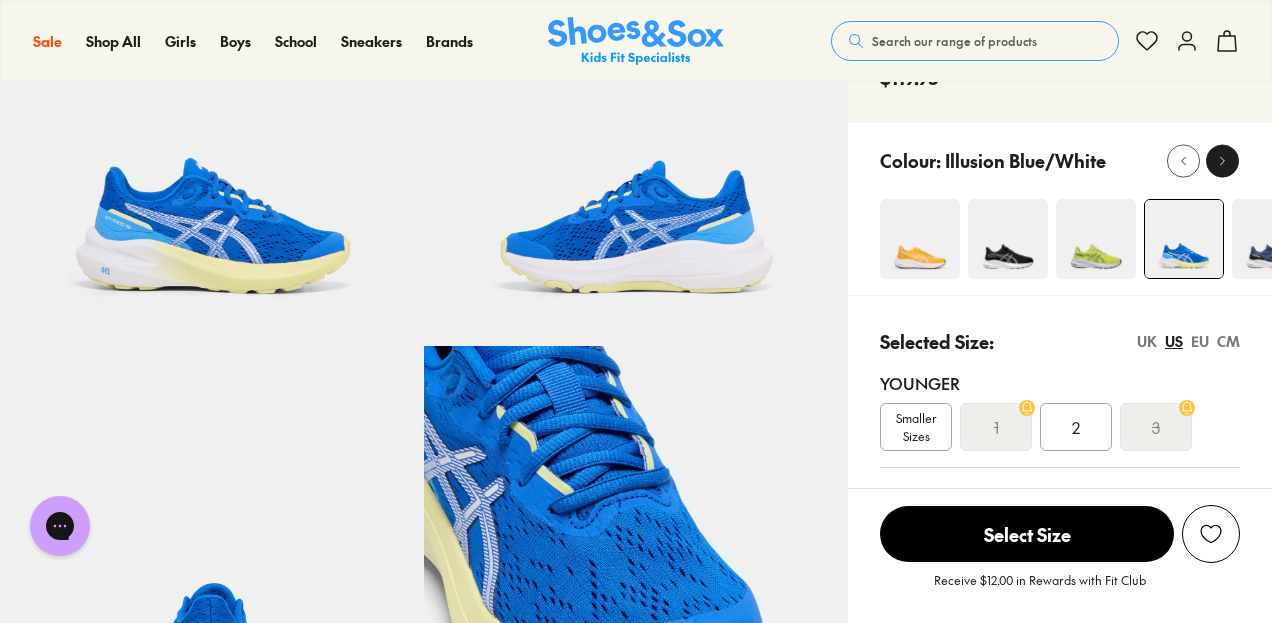 click at bounding box center [1222, 160] 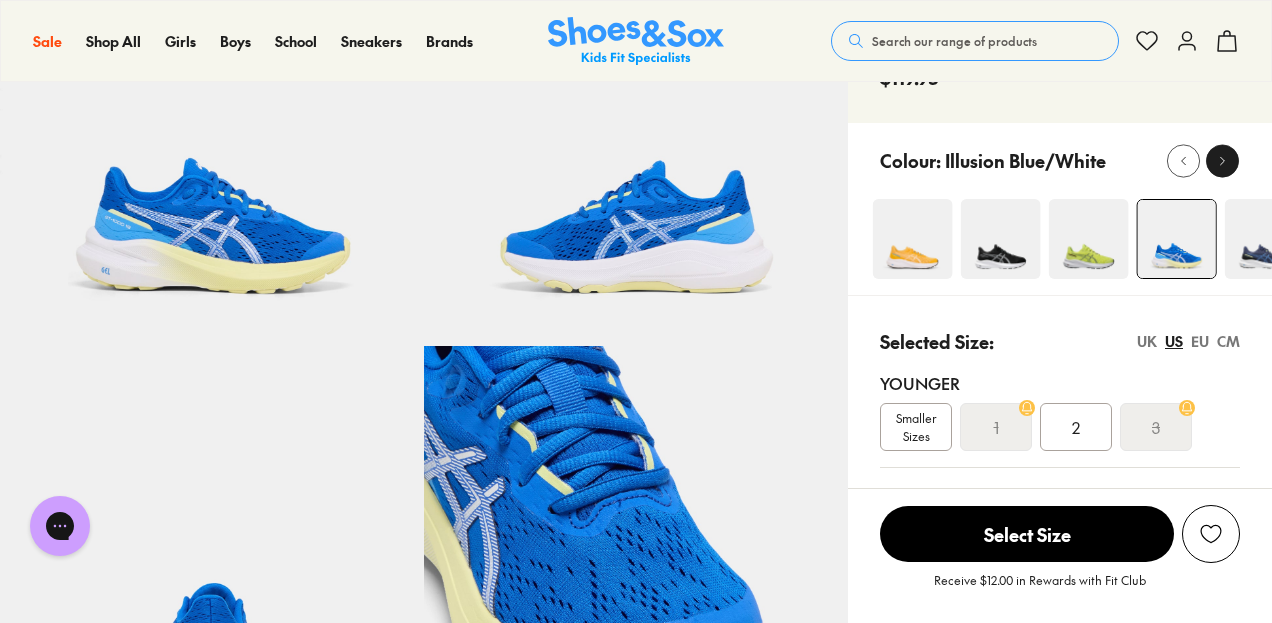 scroll, scrollTop: 0, scrollLeft: 0, axis: both 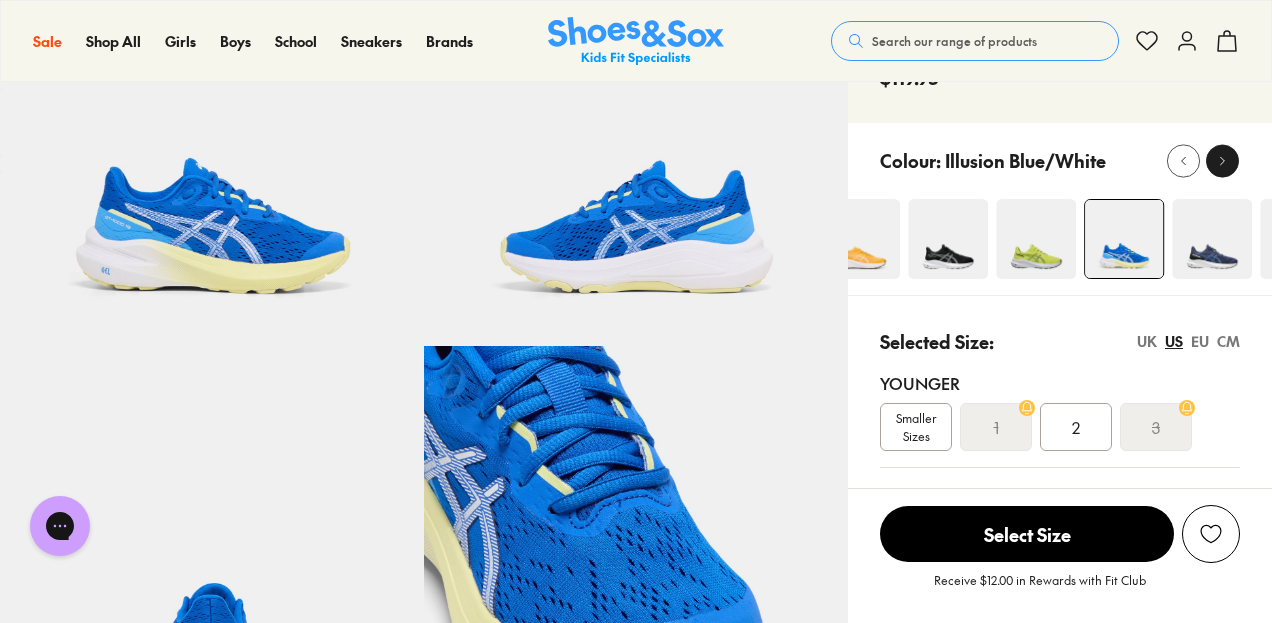 click at bounding box center [1222, 160] 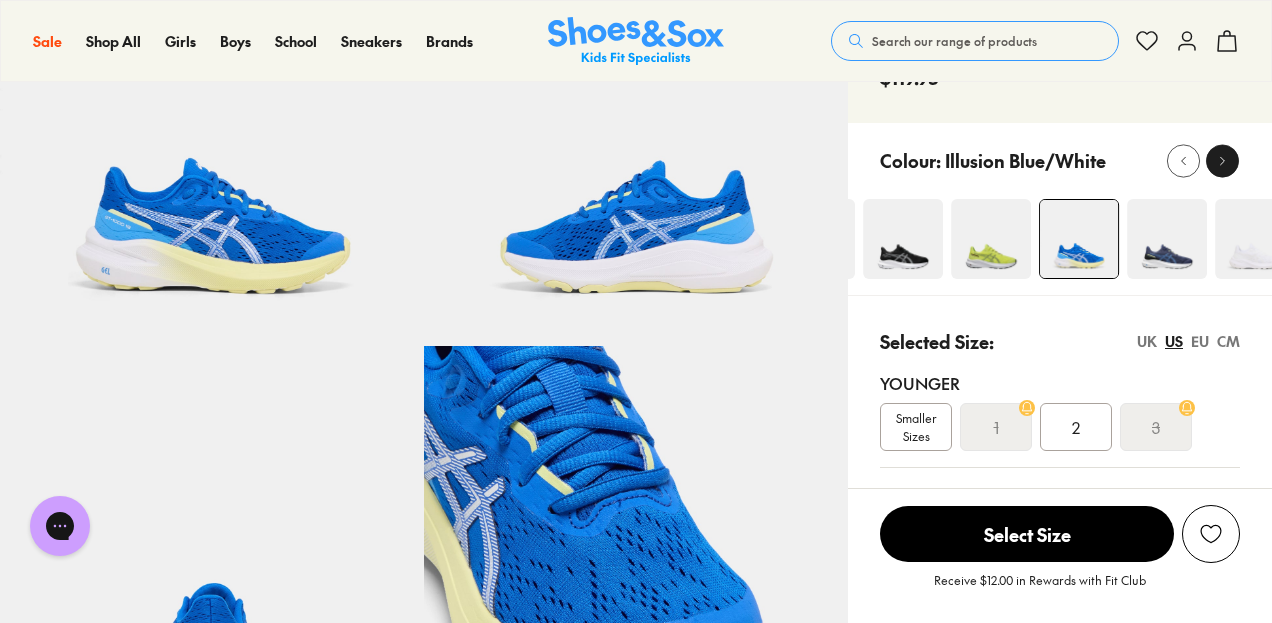 click at bounding box center [1222, 160] 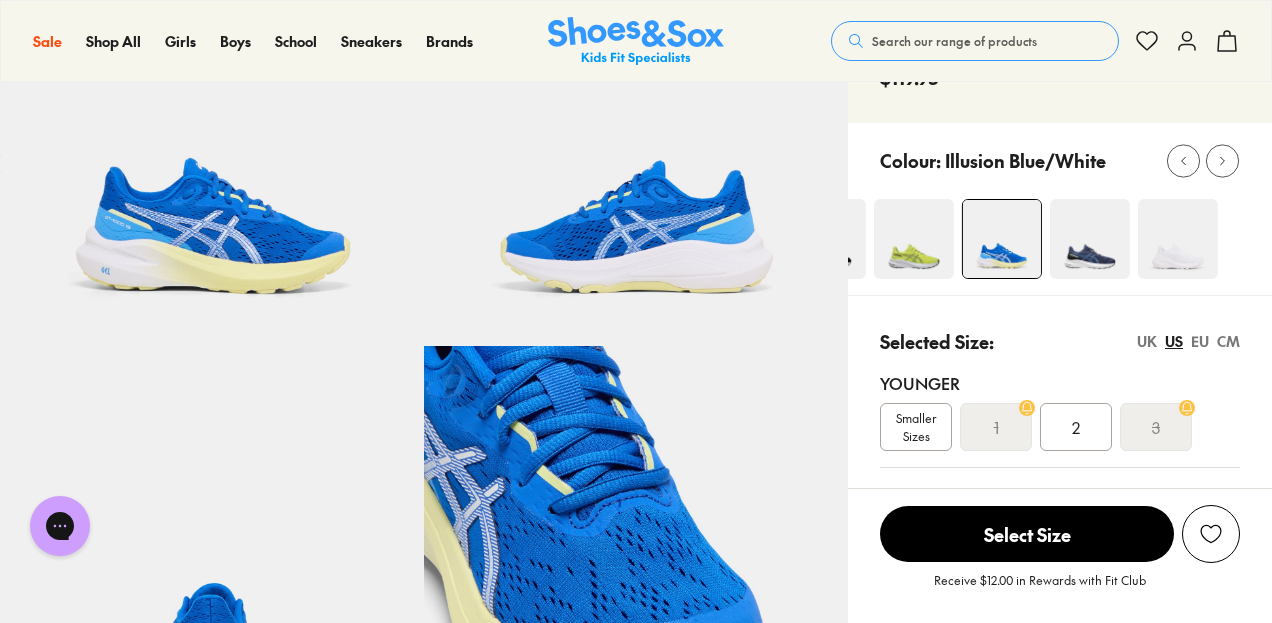 click at bounding box center (1090, 239) 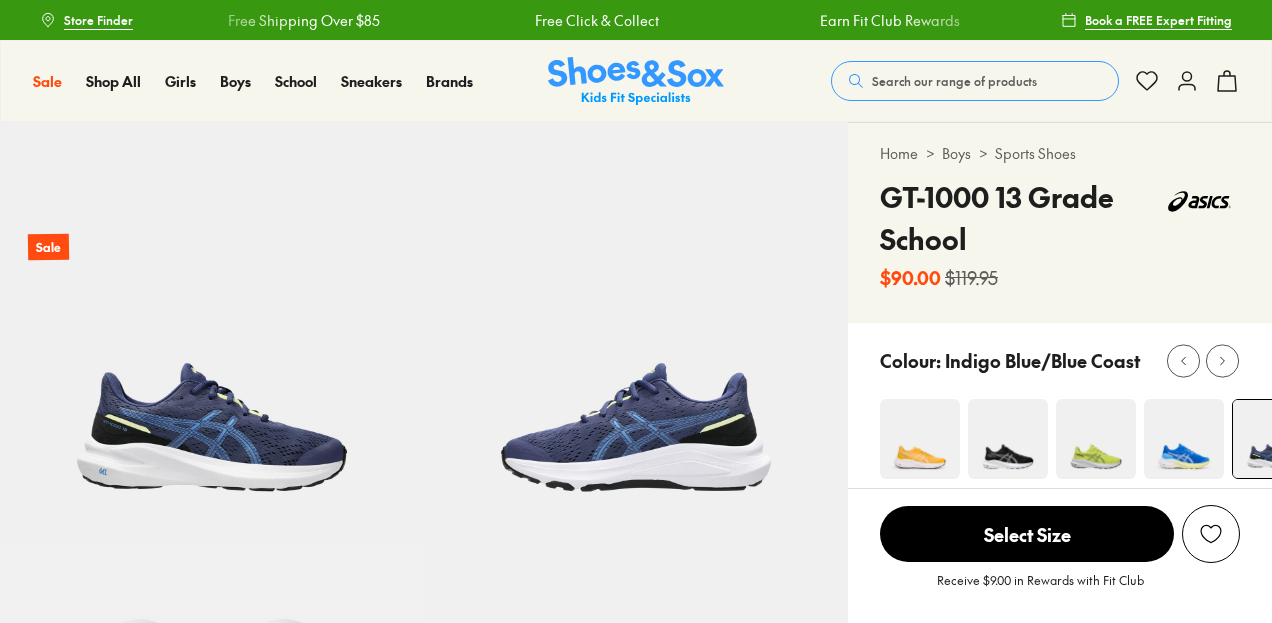 scroll, scrollTop: 0, scrollLeft: 0, axis: both 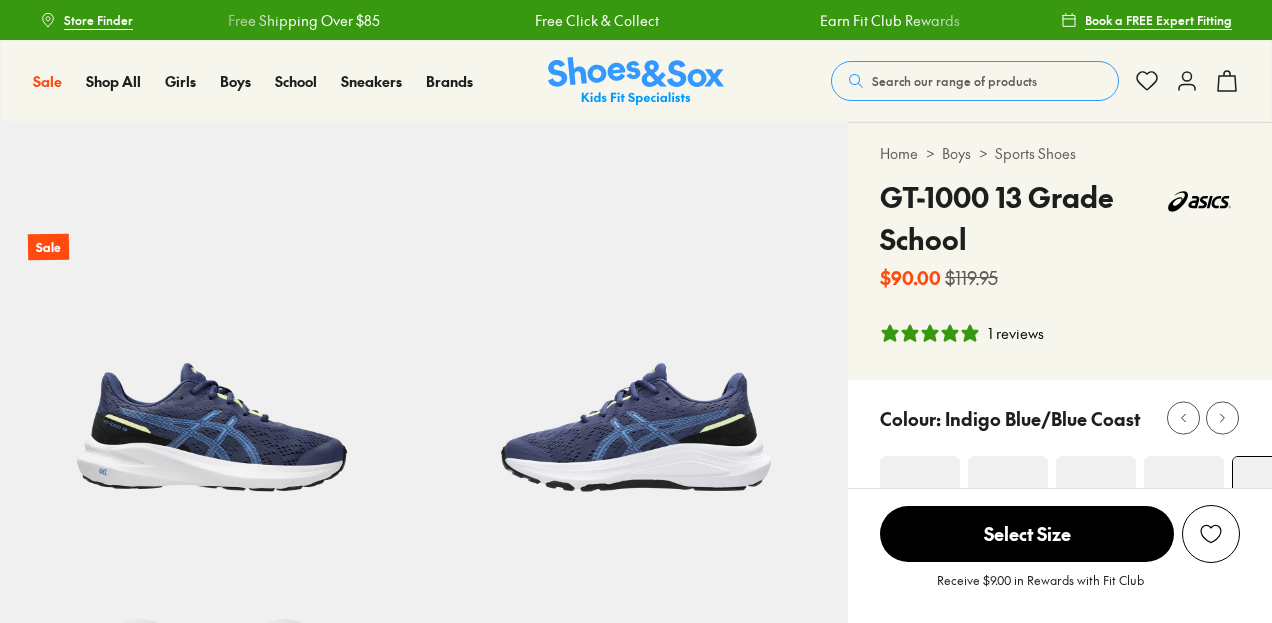 select on "*" 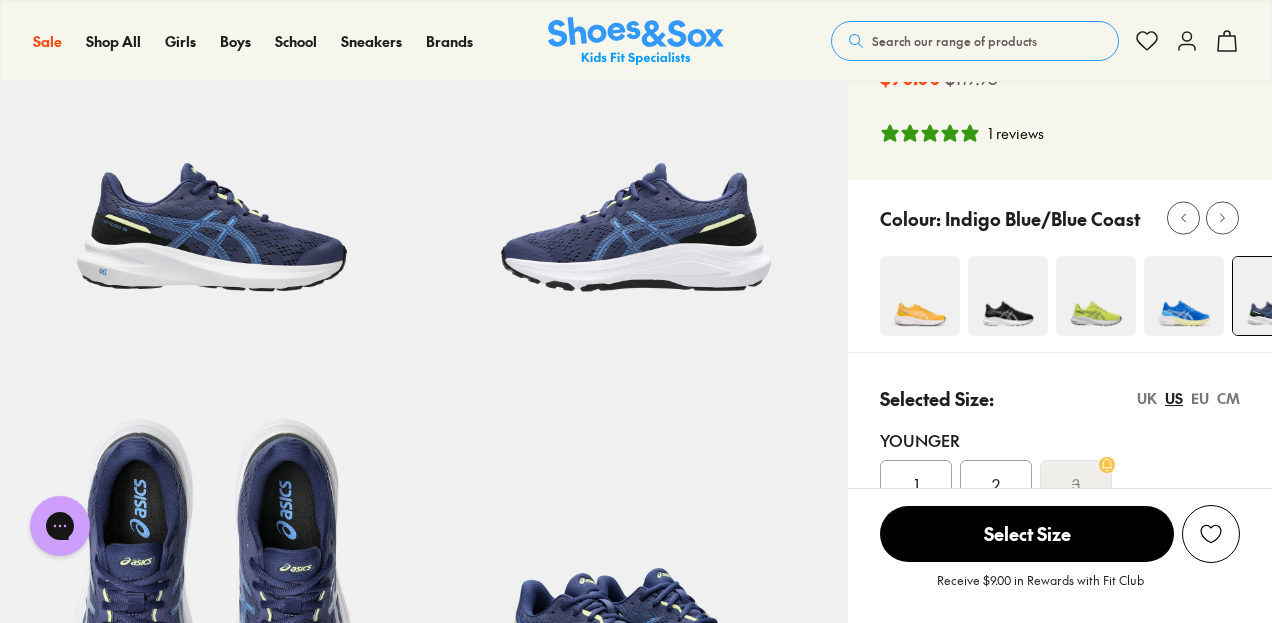 scroll, scrollTop: 300, scrollLeft: 0, axis: vertical 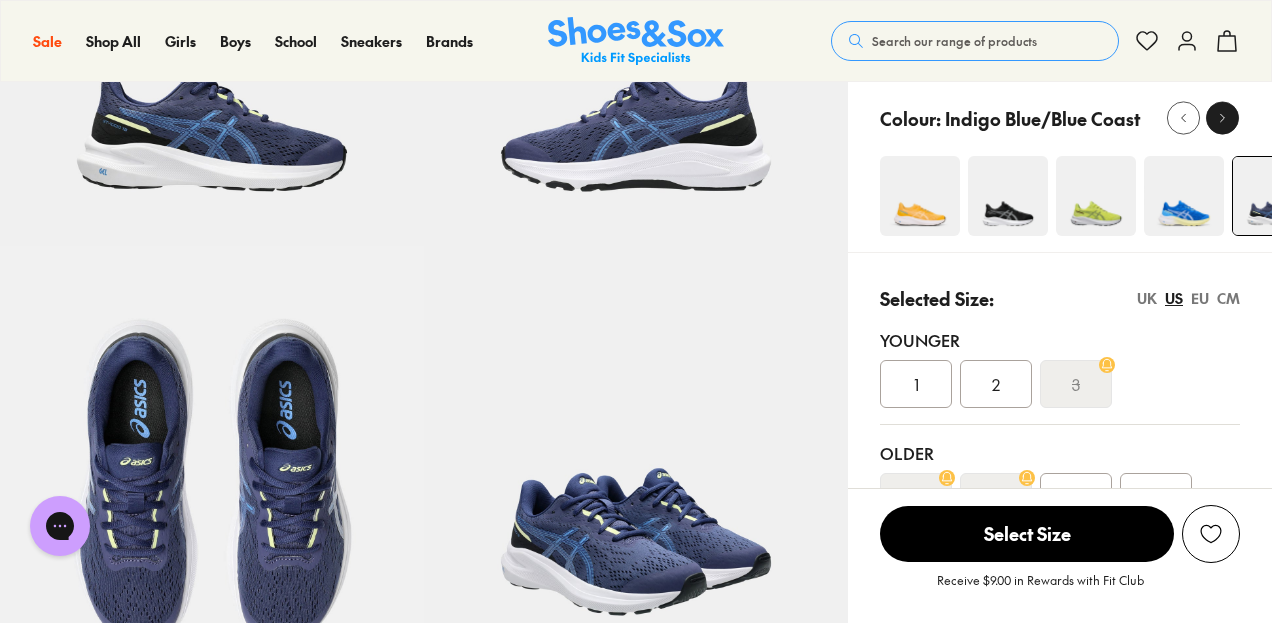 click 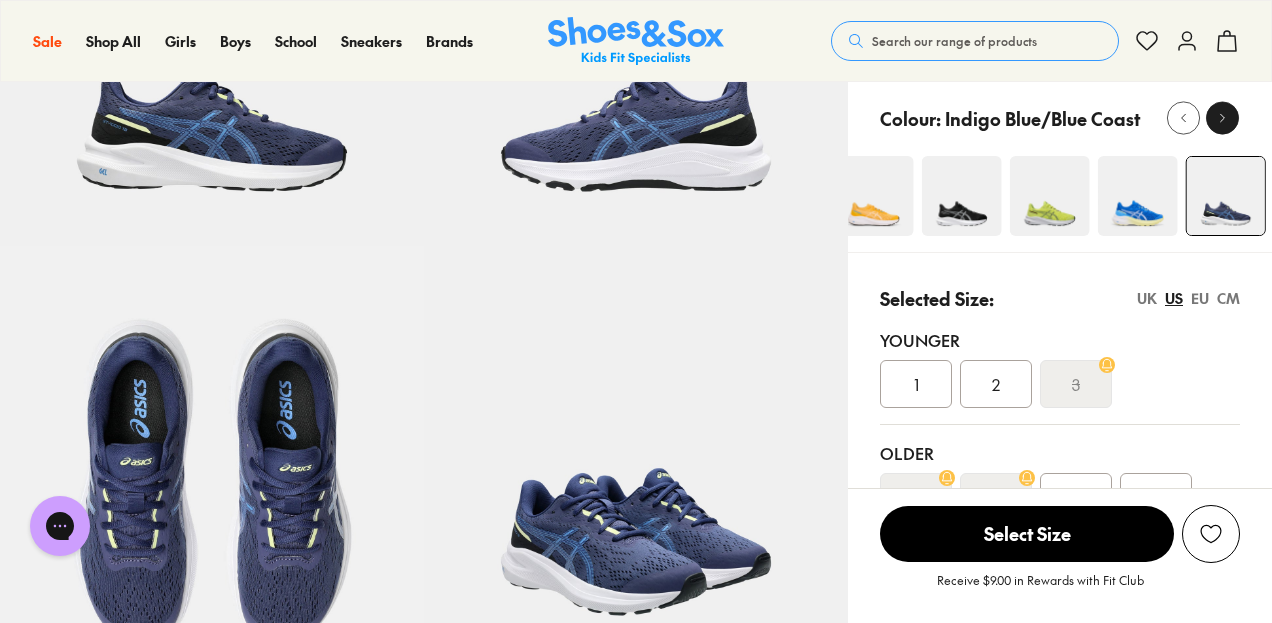 click 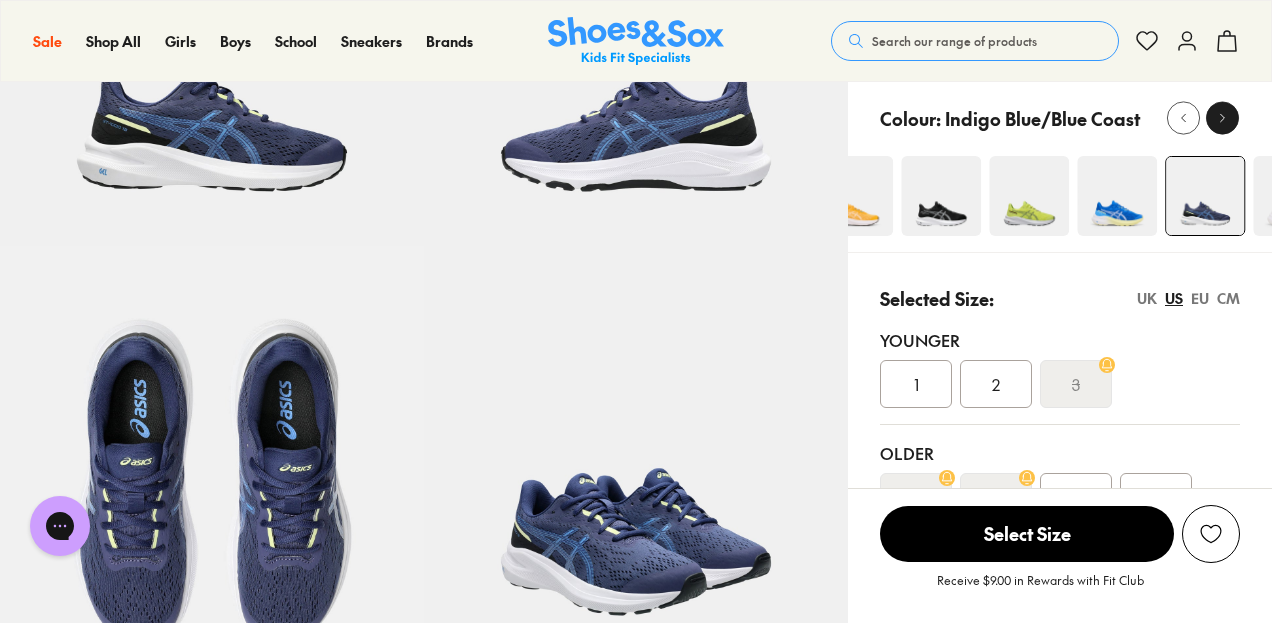 click 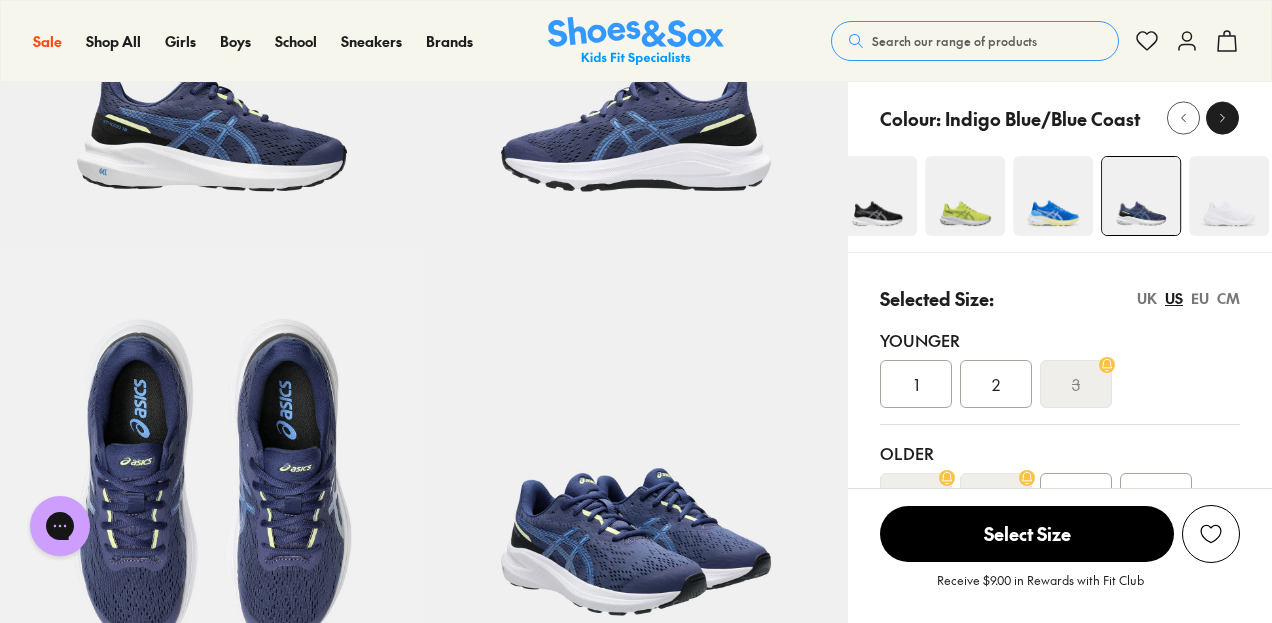 click 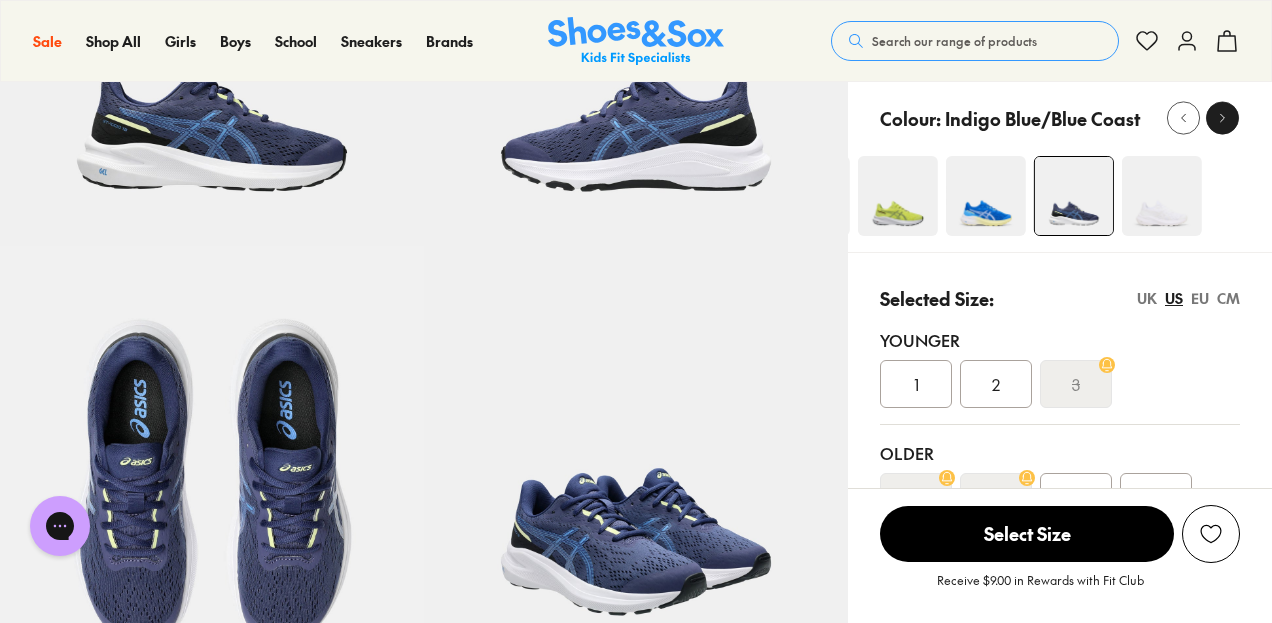 click 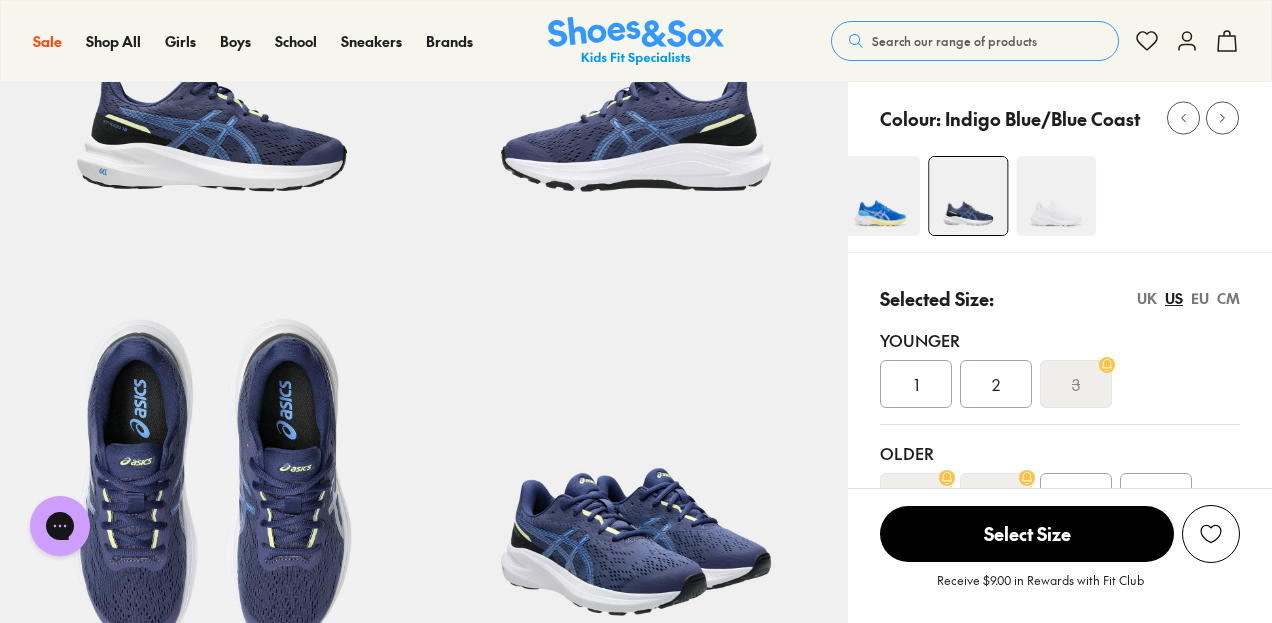 click at bounding box center (880, 196) 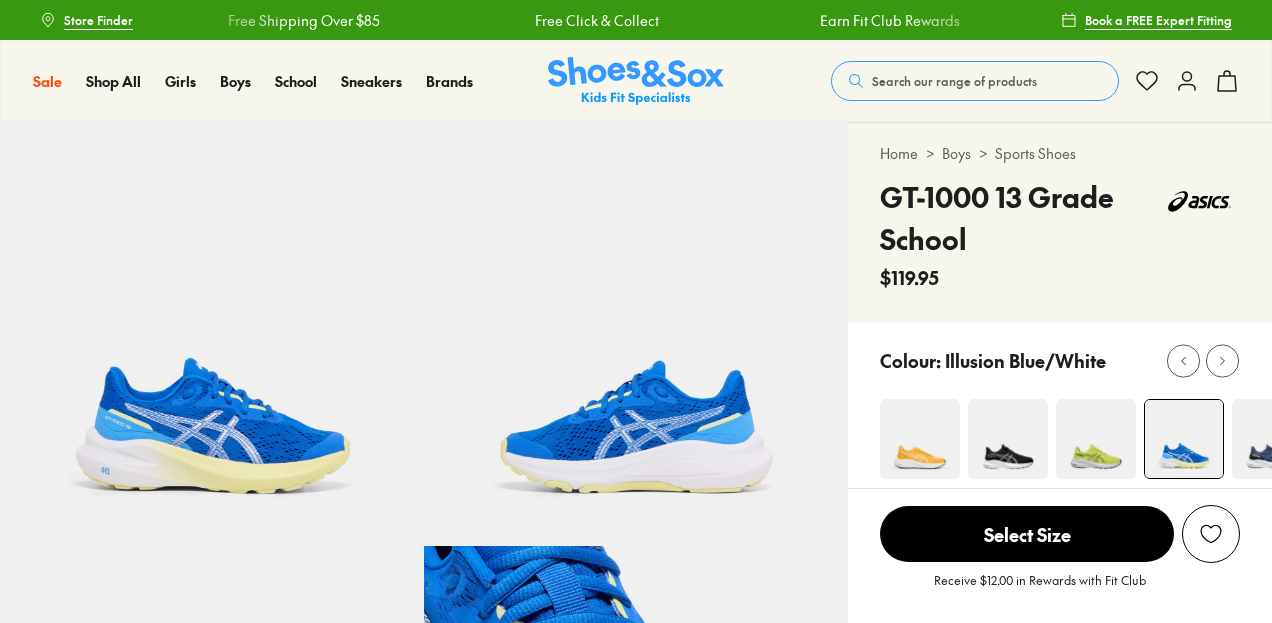scroll, scrollTop: 0, scrollLeft: 0, axis: both 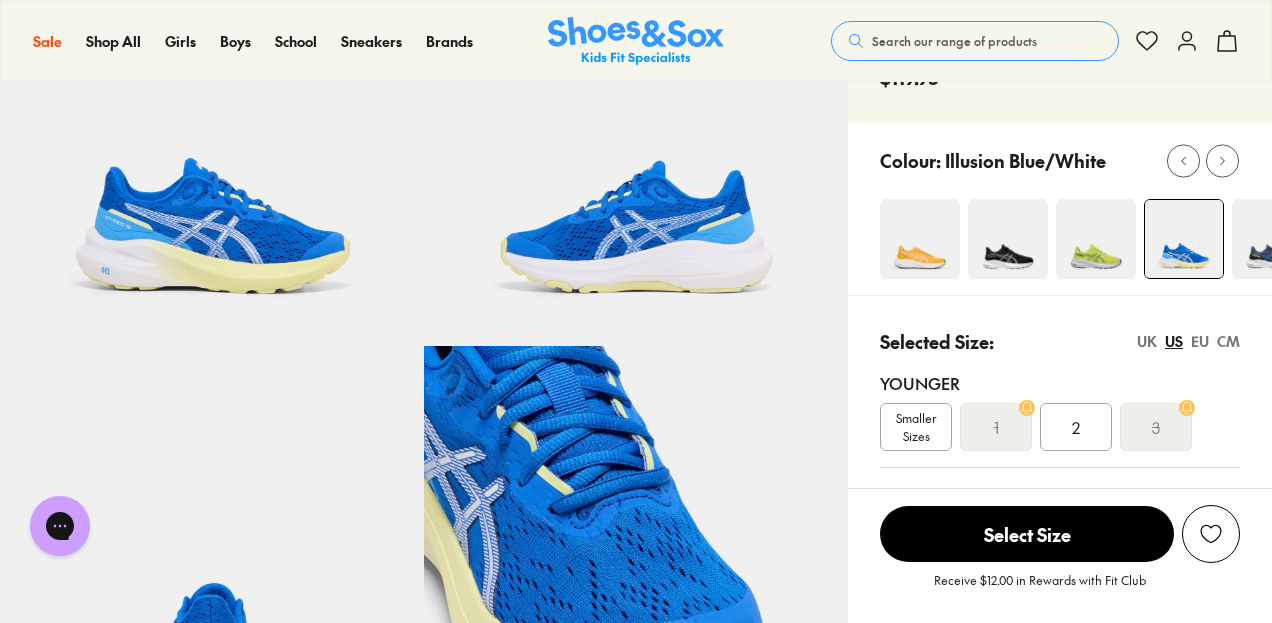 click at bounding box center [1096, 239] 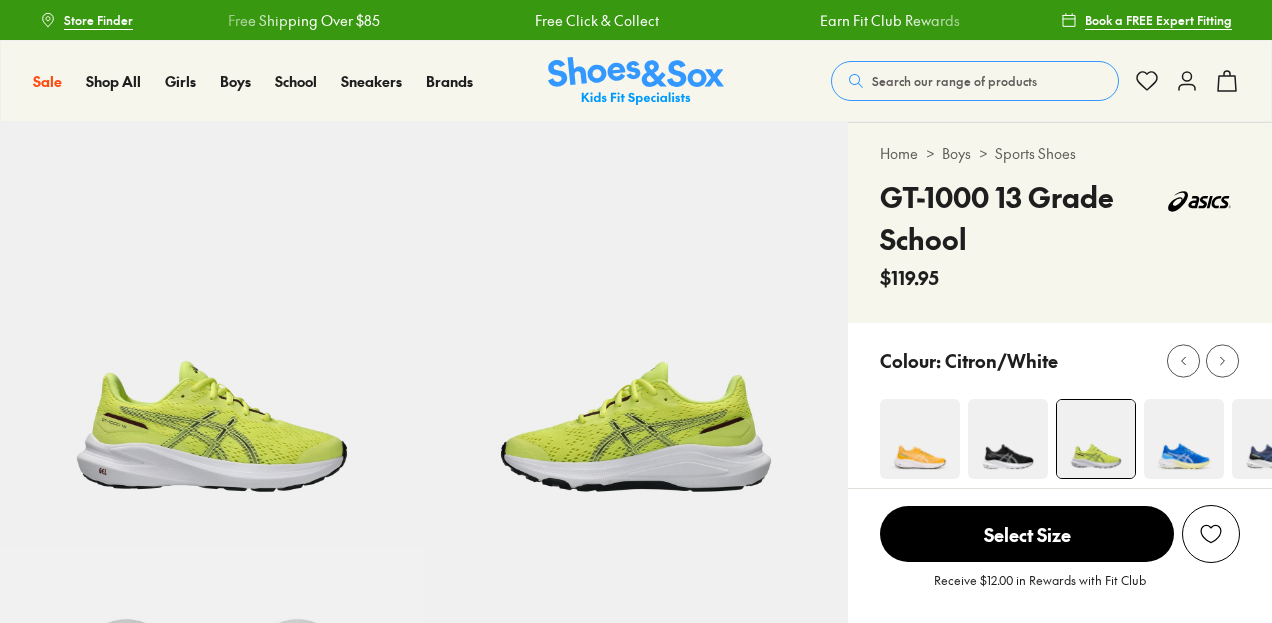scroll, scrollTop: 0, scrollLeft: 0, axis: both 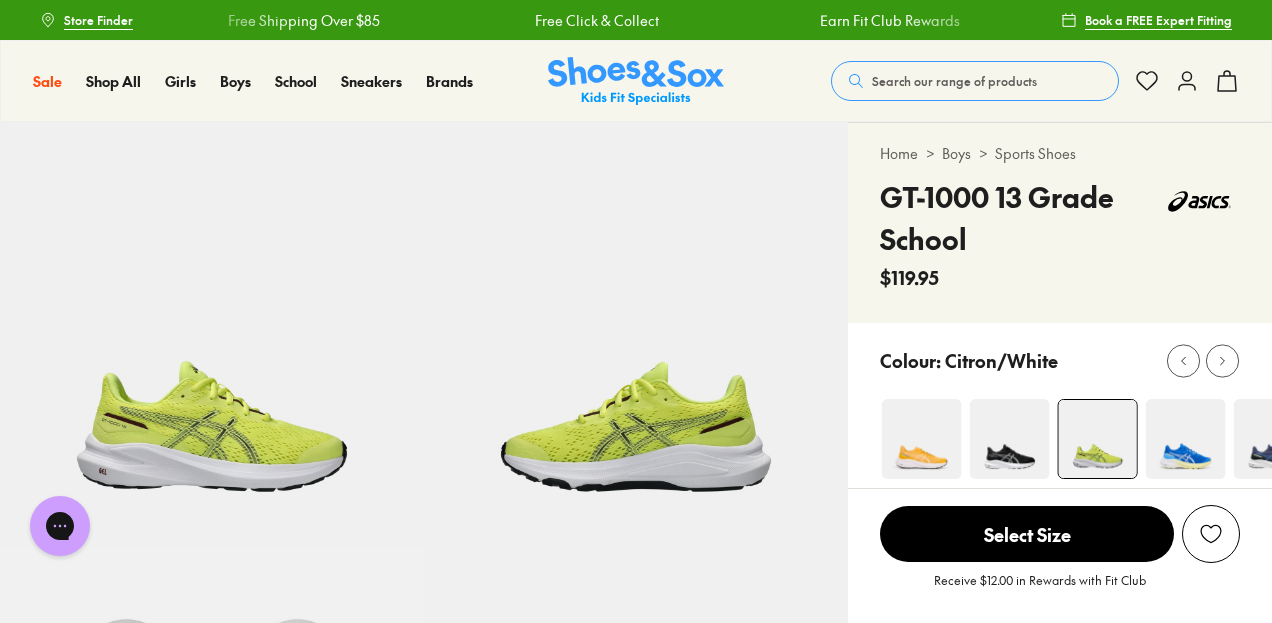 click at bounding box center [922, 439] 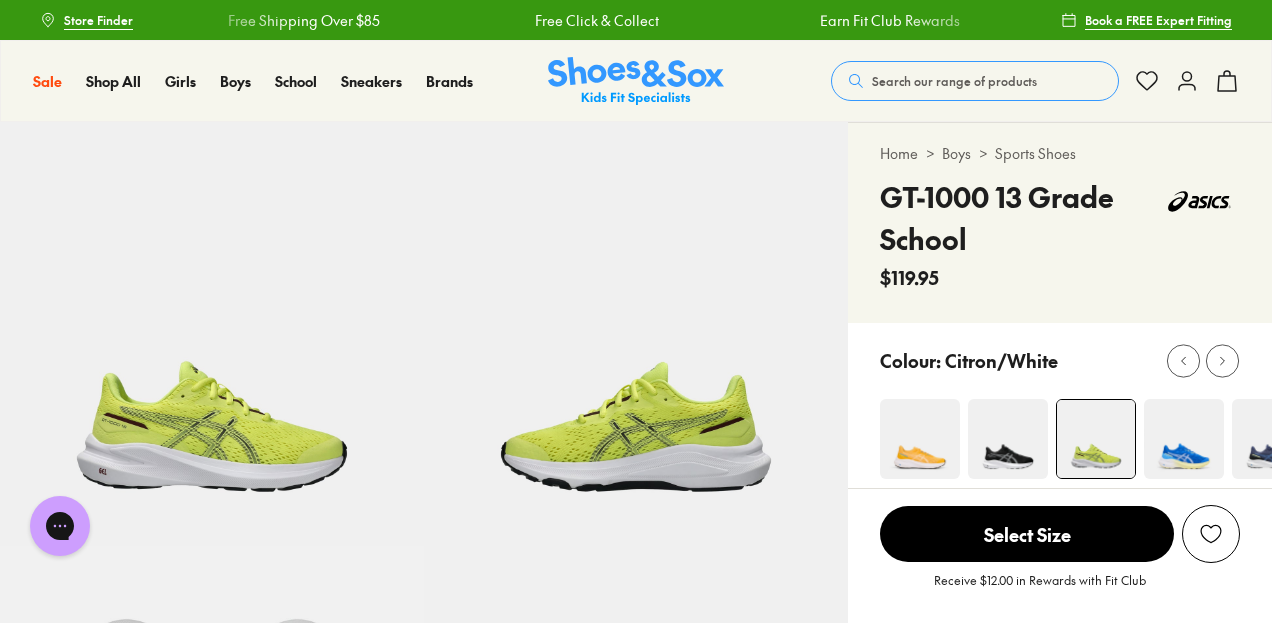 click at bounding box center [920, 439] 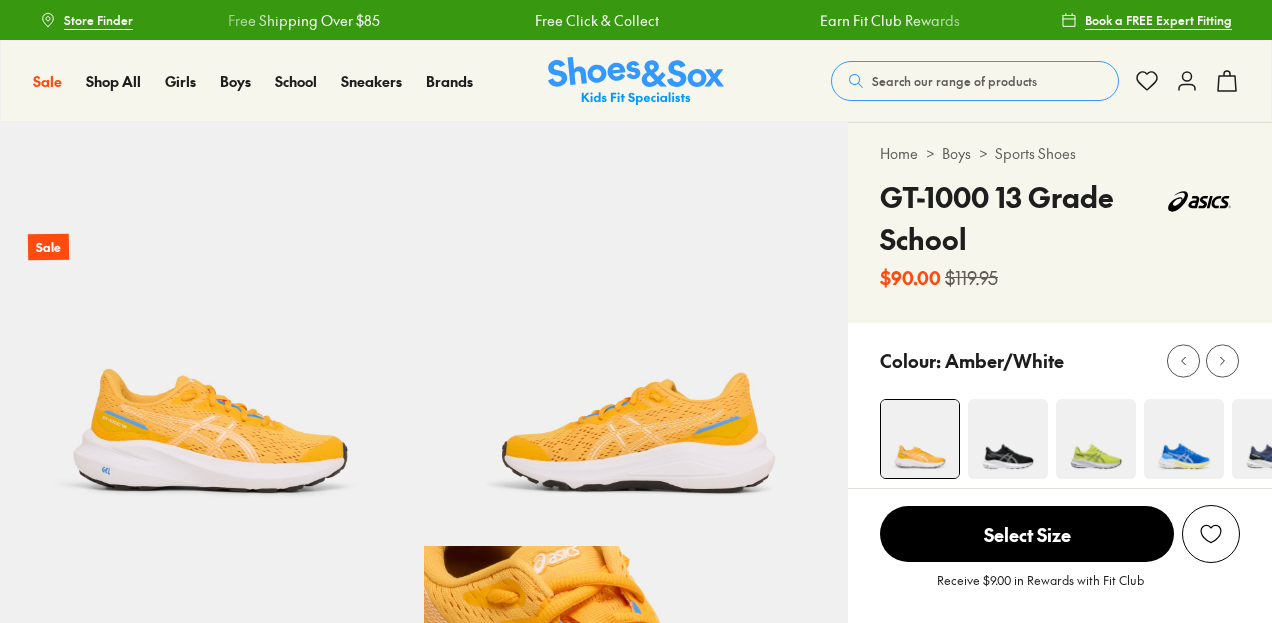 scroll, scrollTop: 0, scrollLeft: 0, axis: both 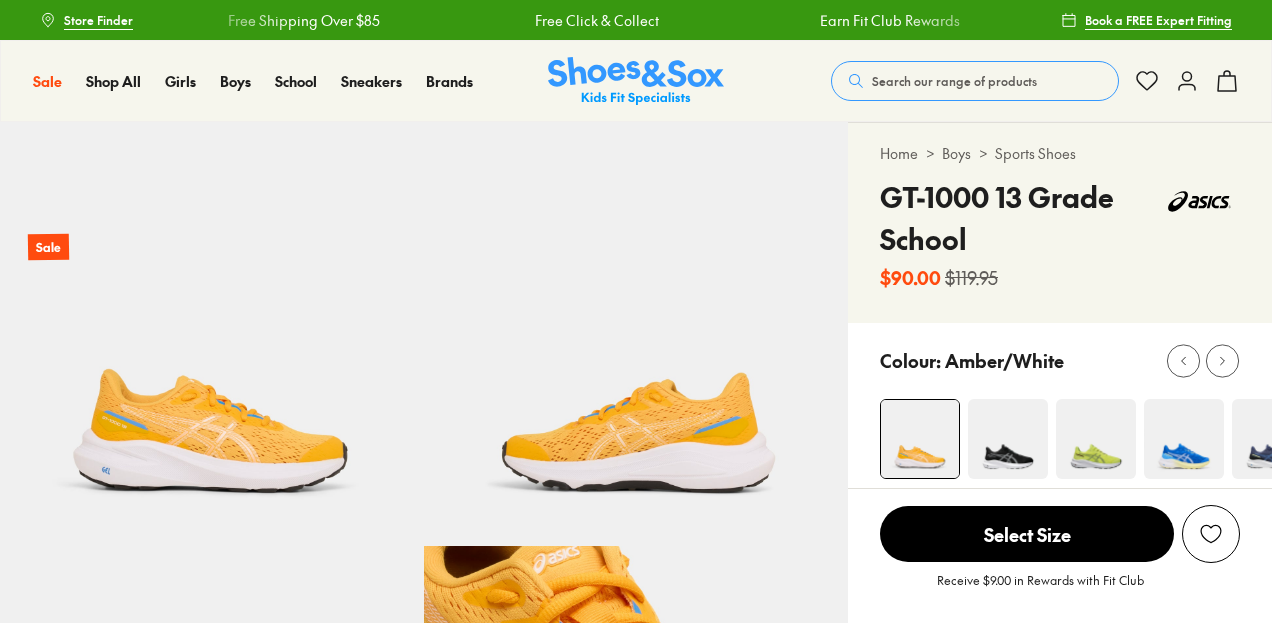 click at bounding box center (1008, 439) 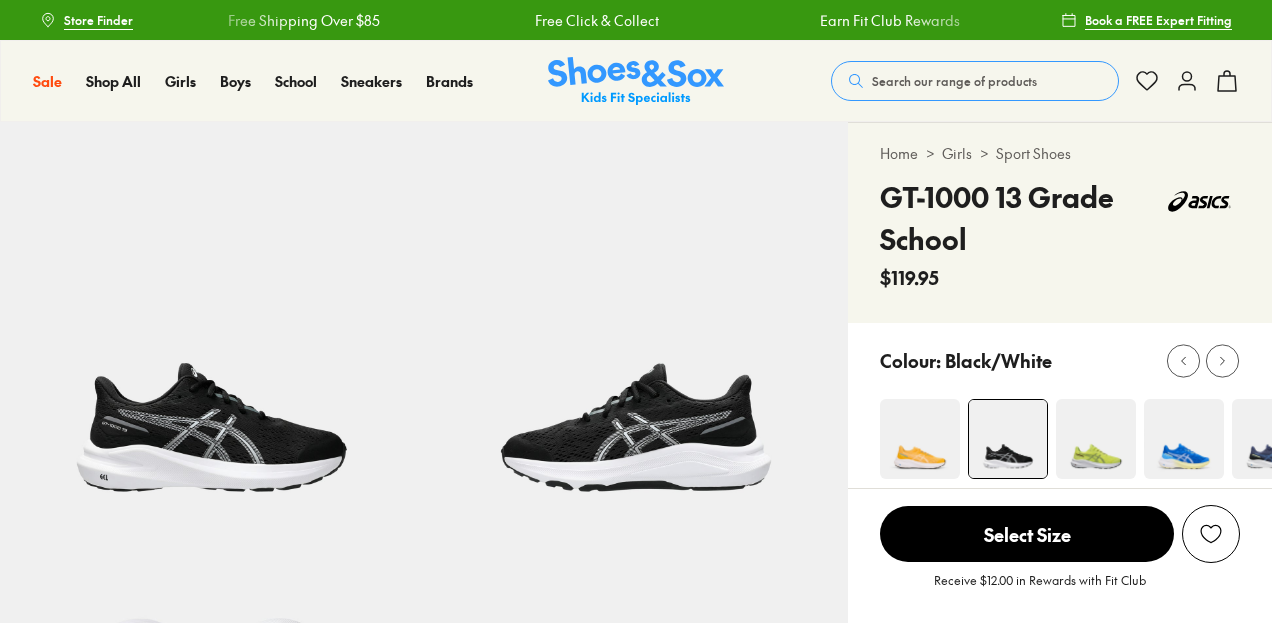 scroll, scrollTop: 0, scrollLeft: 0, axis: both 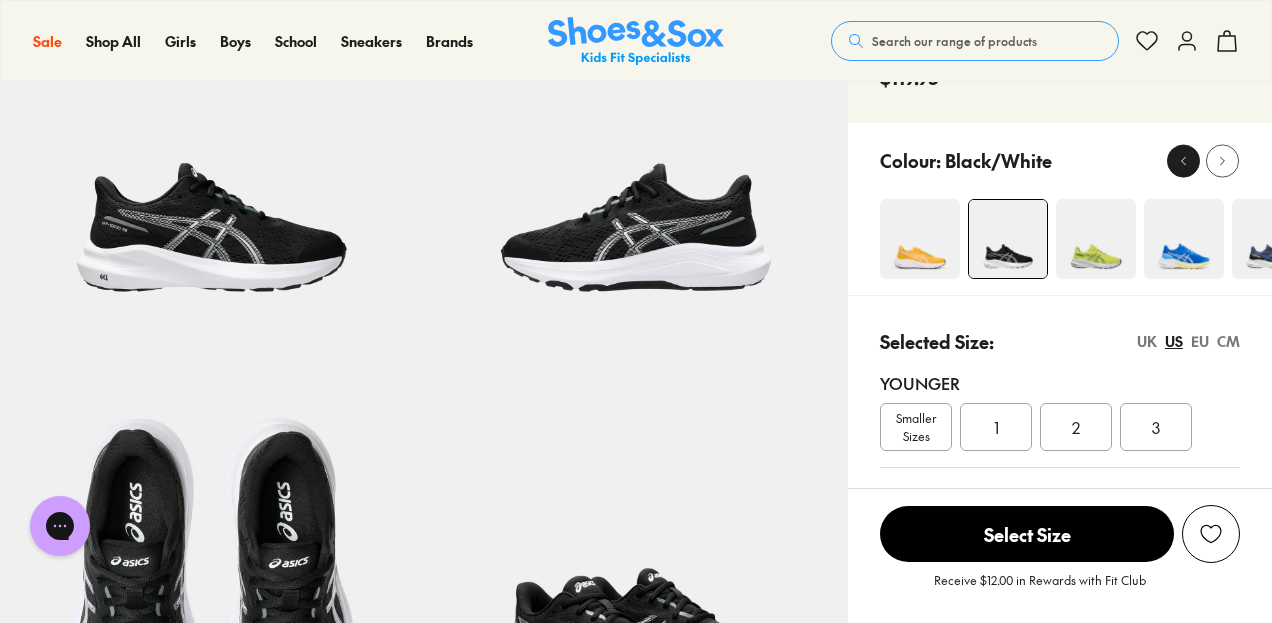 click at bounding box center (1183, 160) 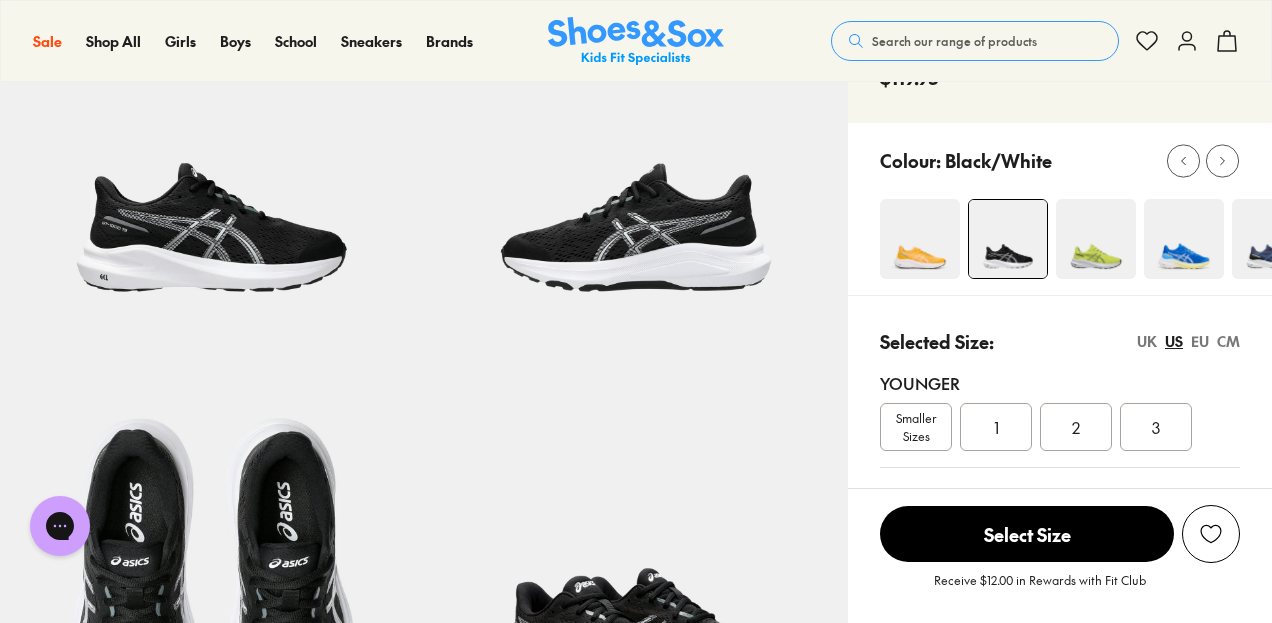 click at bounding box center [1096, 239] 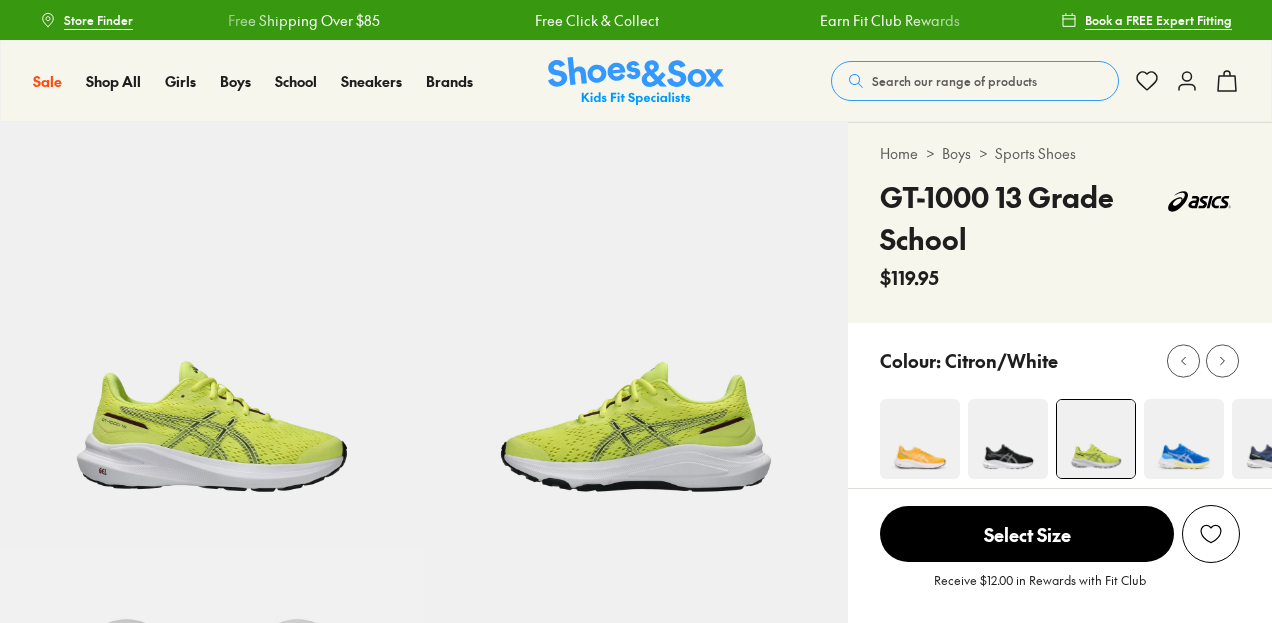 select on "*" 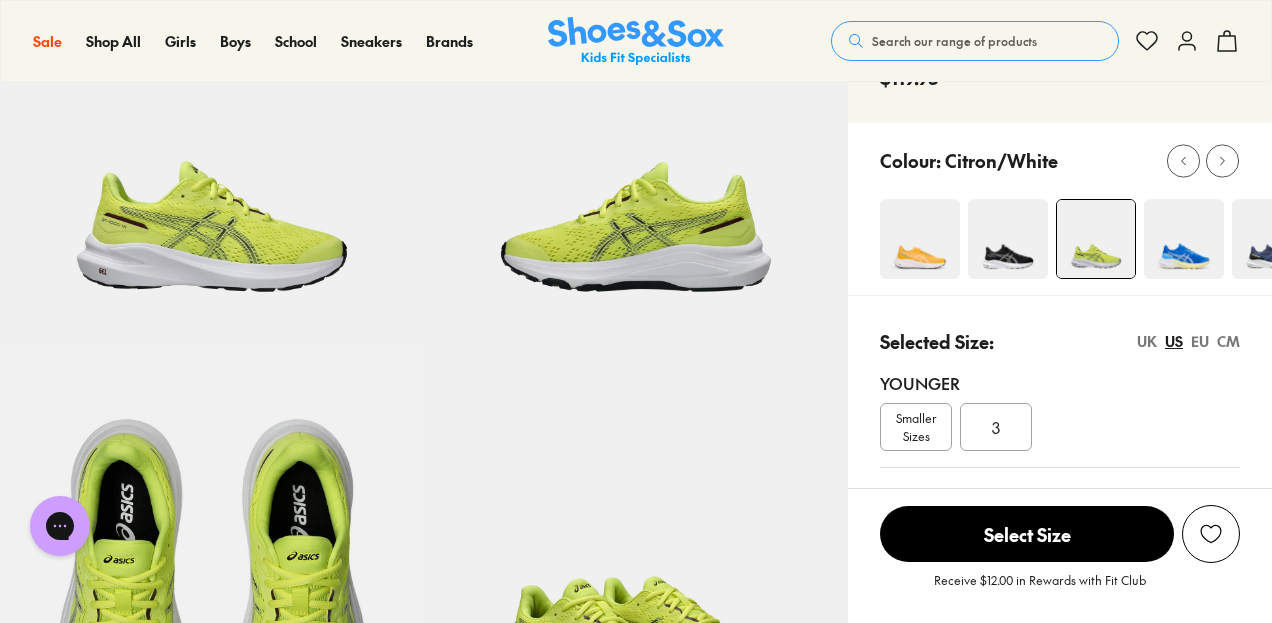 scroll, scrollTop: 100, scrollLeft: 0, axis: vertical 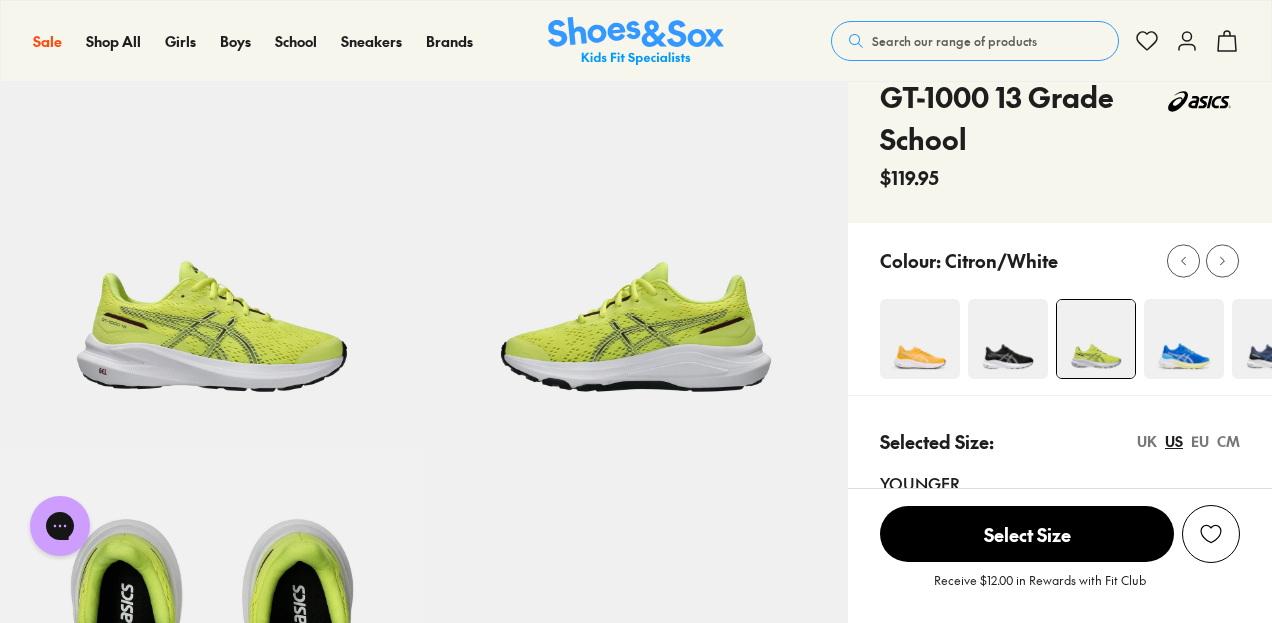 click 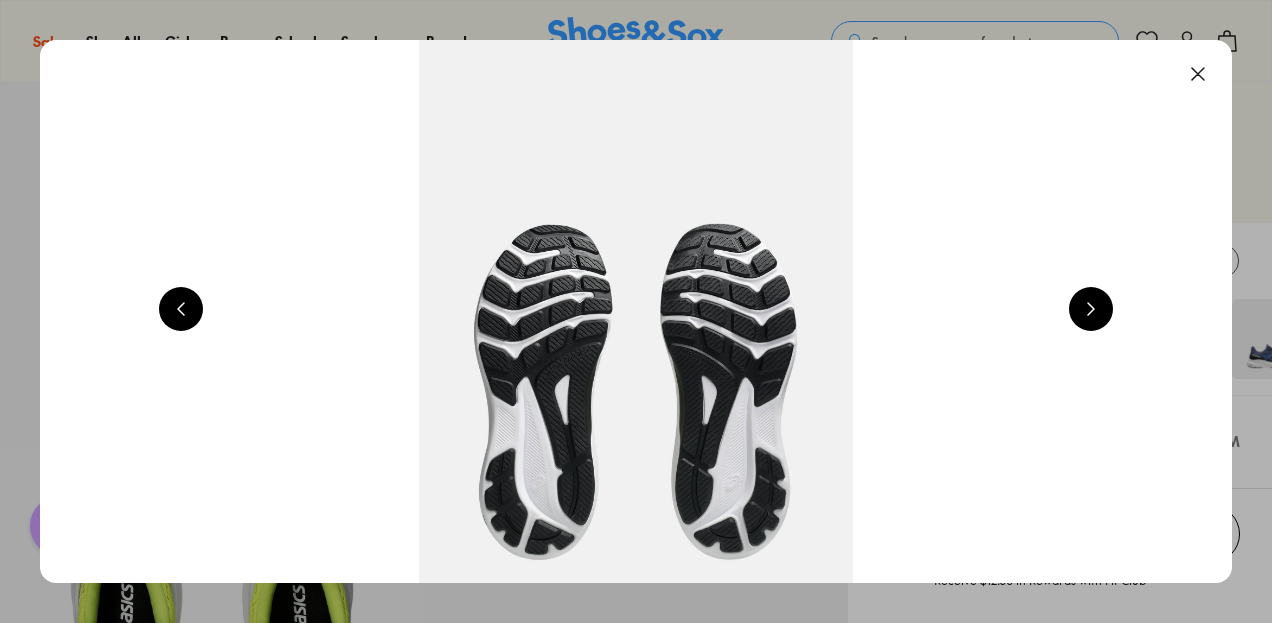 scroll, scrollTop: 0, scrollLeft: 1200, axis: horizontal 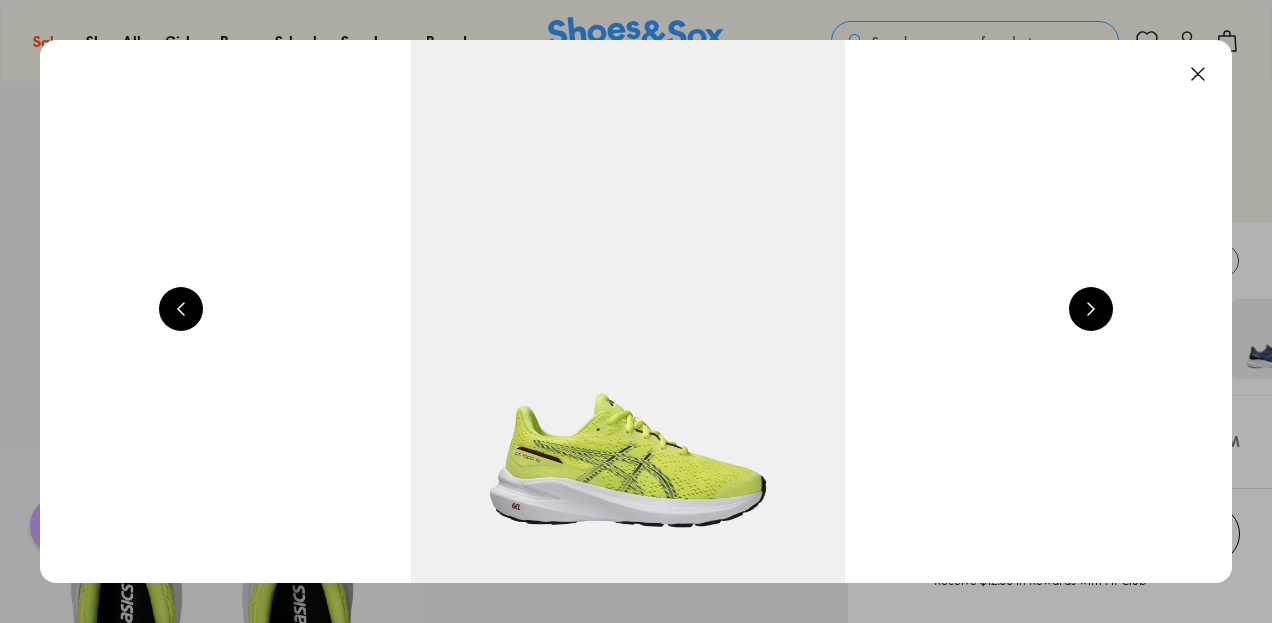 click at bounding box center [1091, 309] 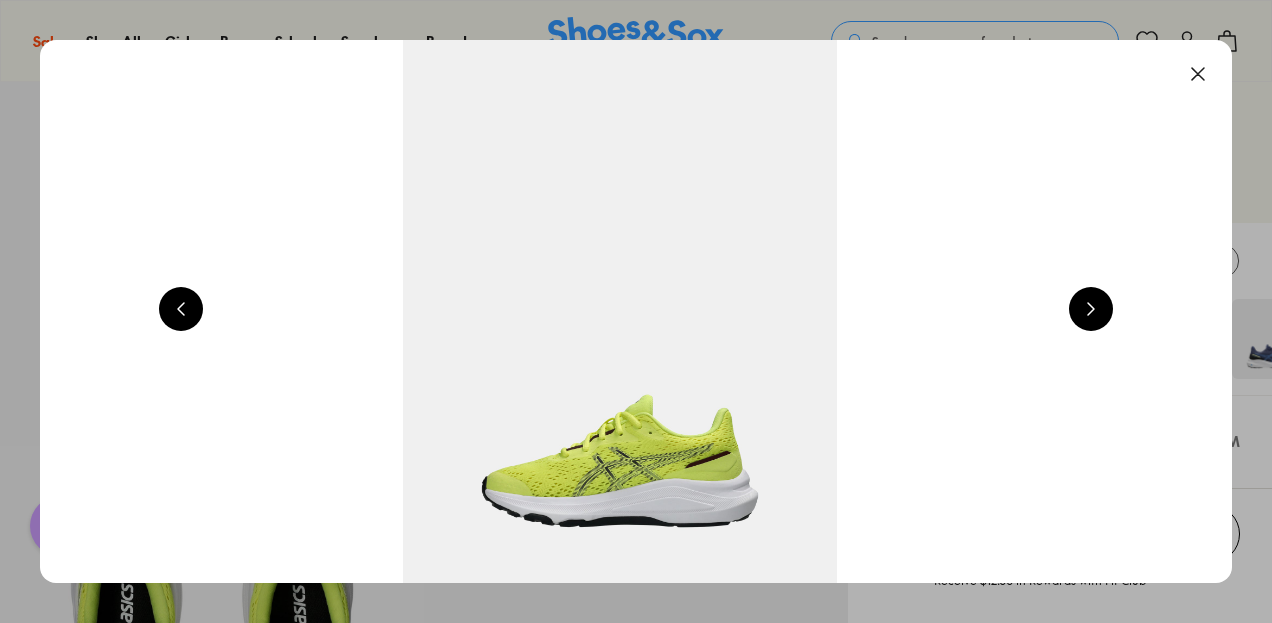 click at bounding box center (1091, 309) 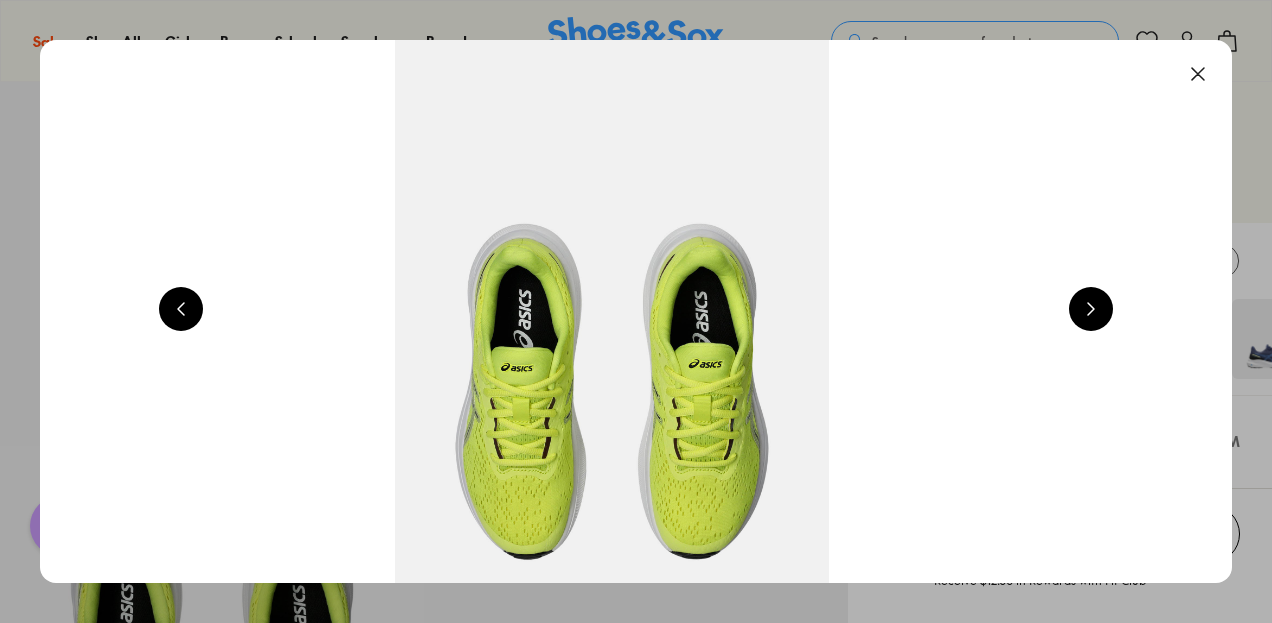 click at bounding box center [1091, 309] 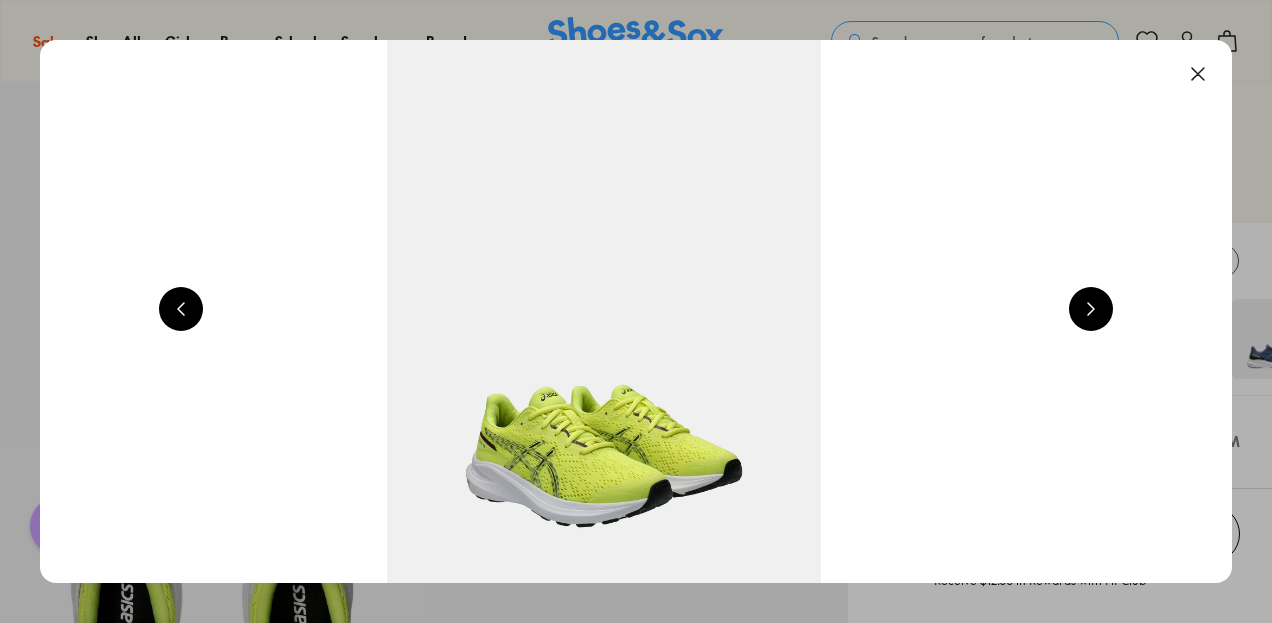 click at bounding box center [1091, 309] 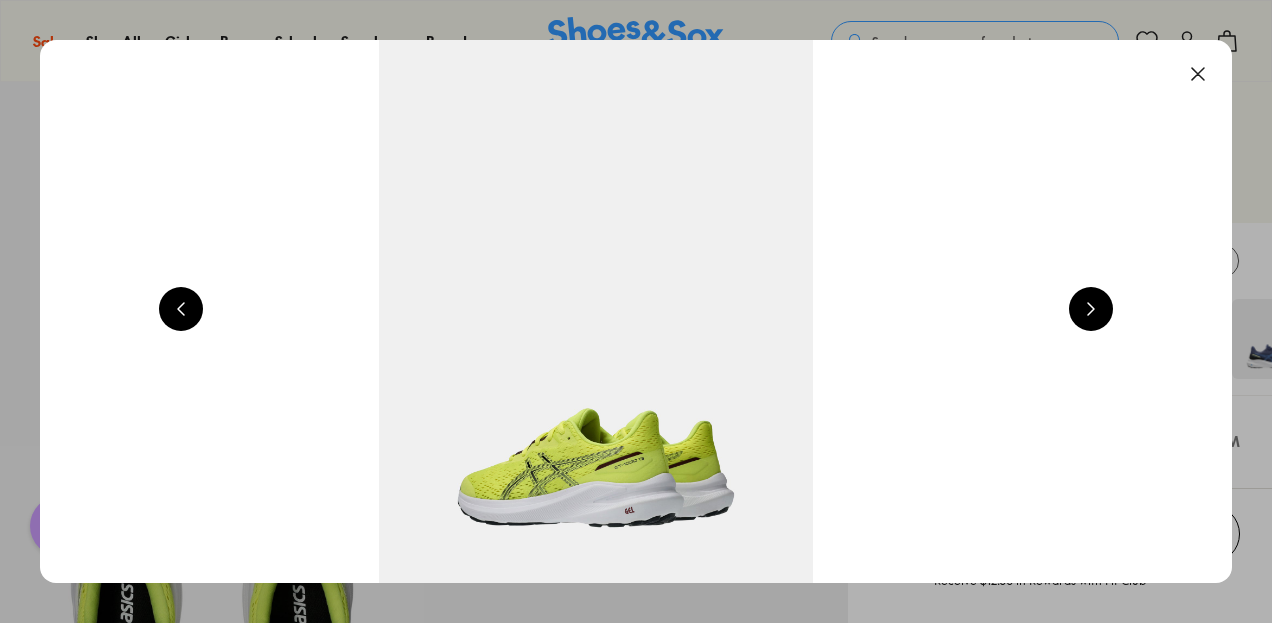 click at bounding box center (1091, 309) 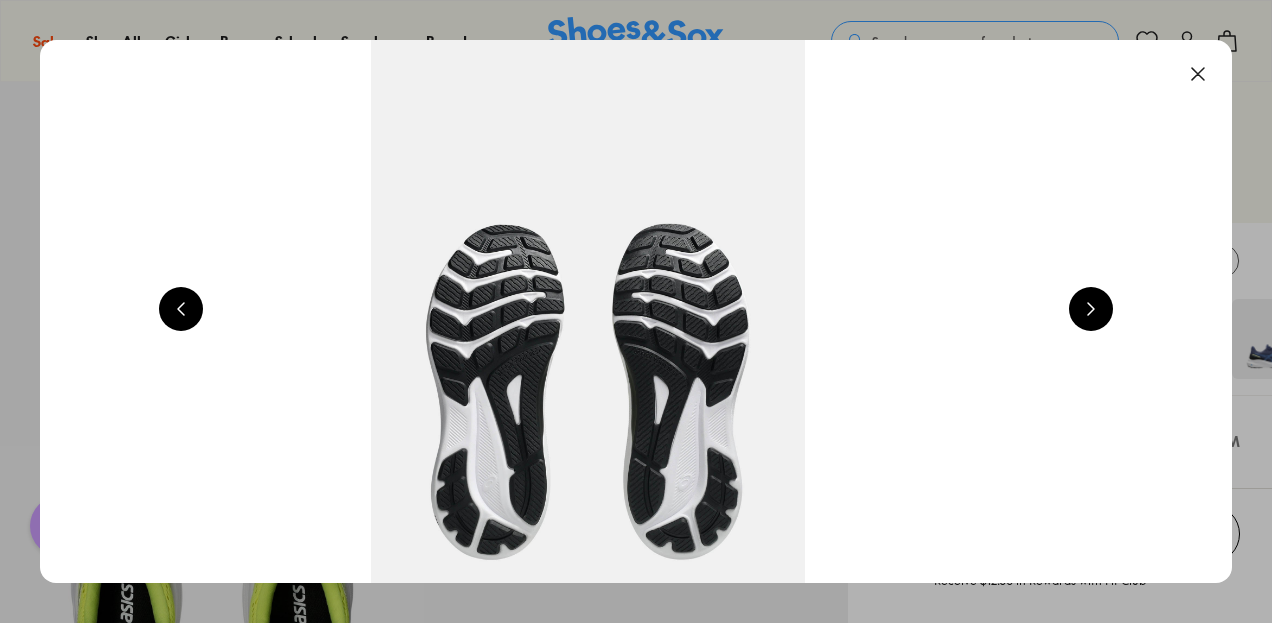 click at bounding box center (1091, 309) 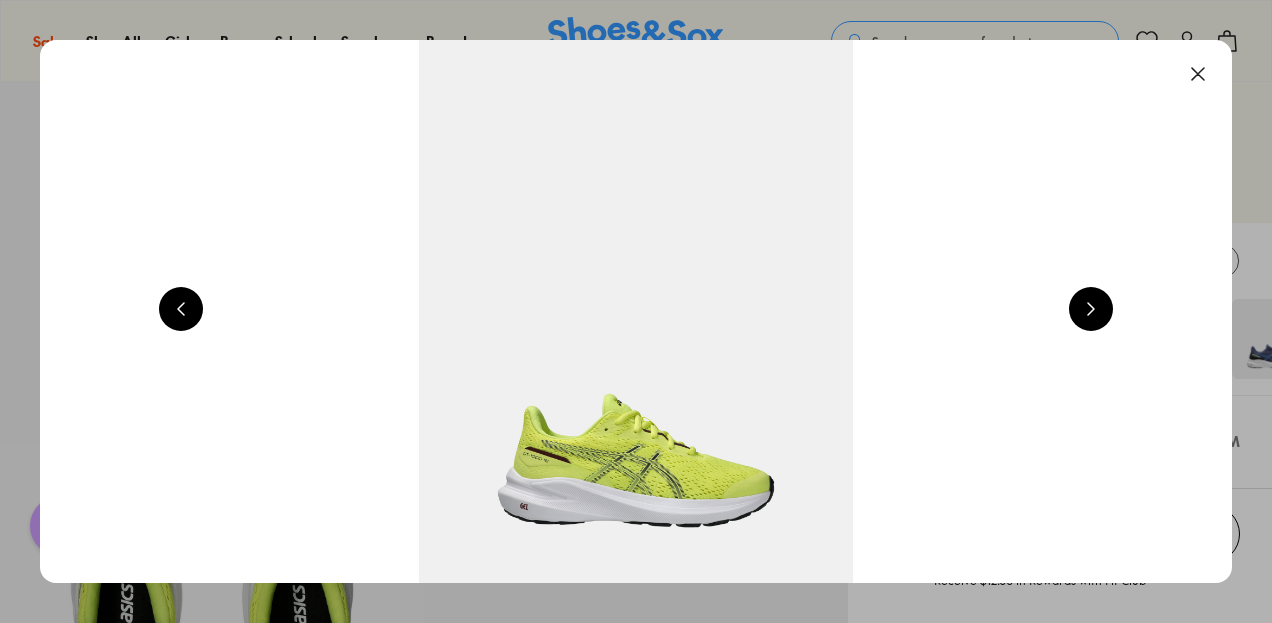 scroll, scrollTop: 0, scrollLeft: 1200, axis: horizontal 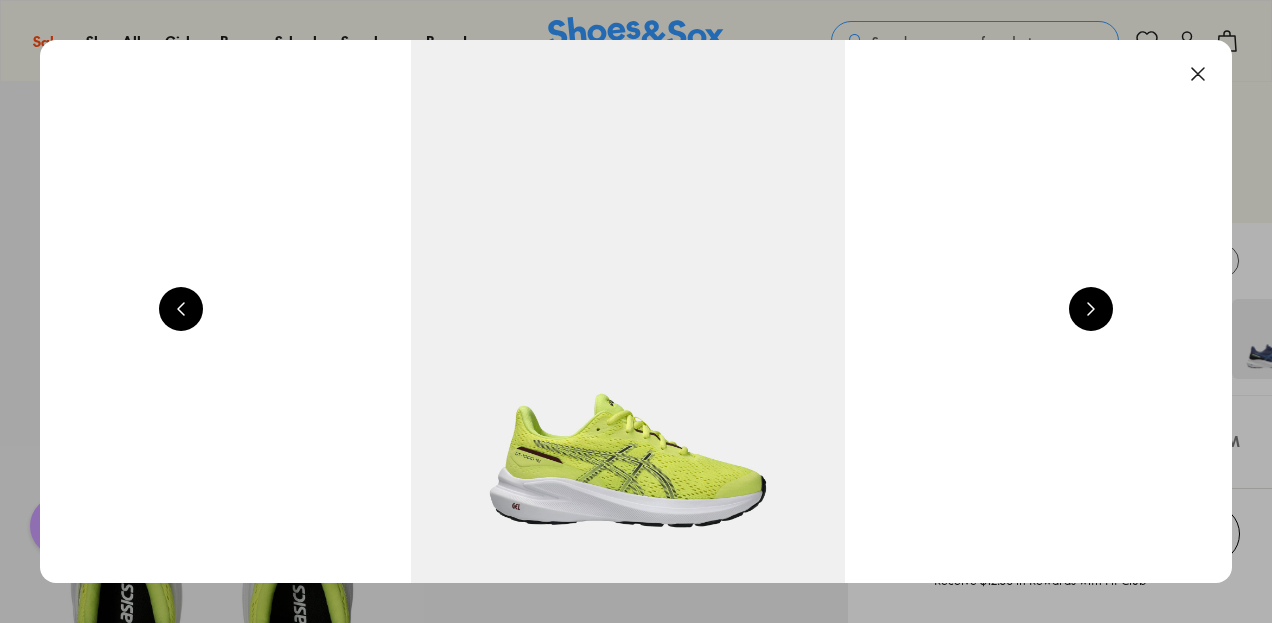 click at bounding box center [181, 309] 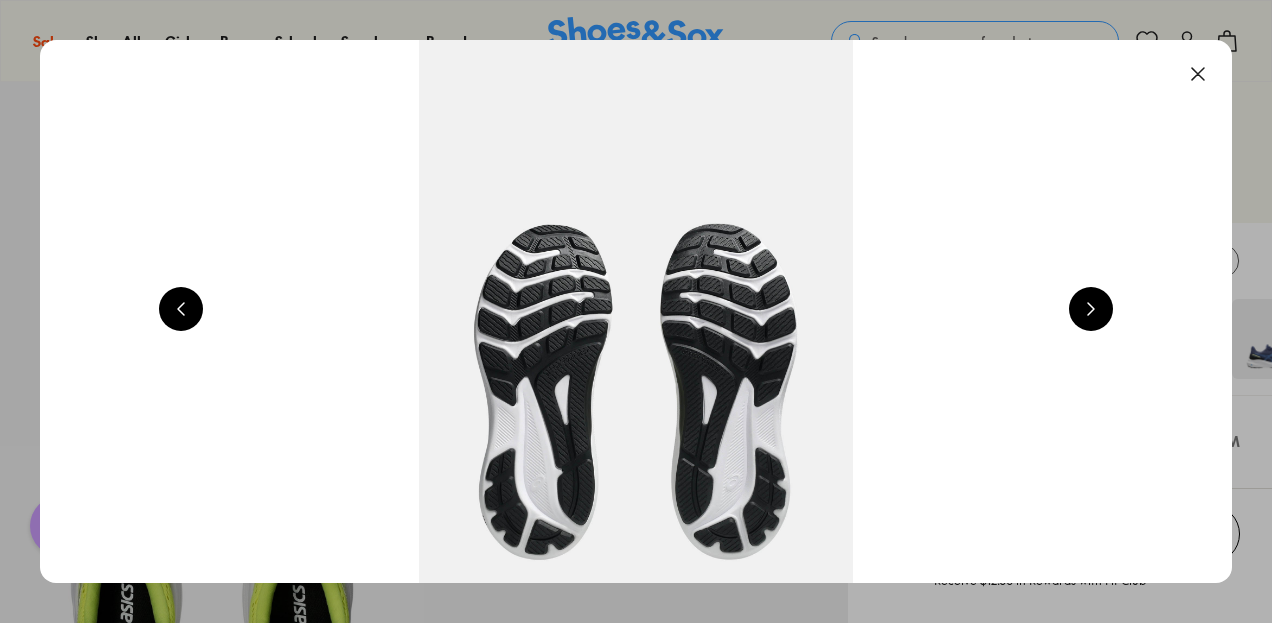 scroll, scrollTop: 0, scrollLeft: 7200, axis: horizontal 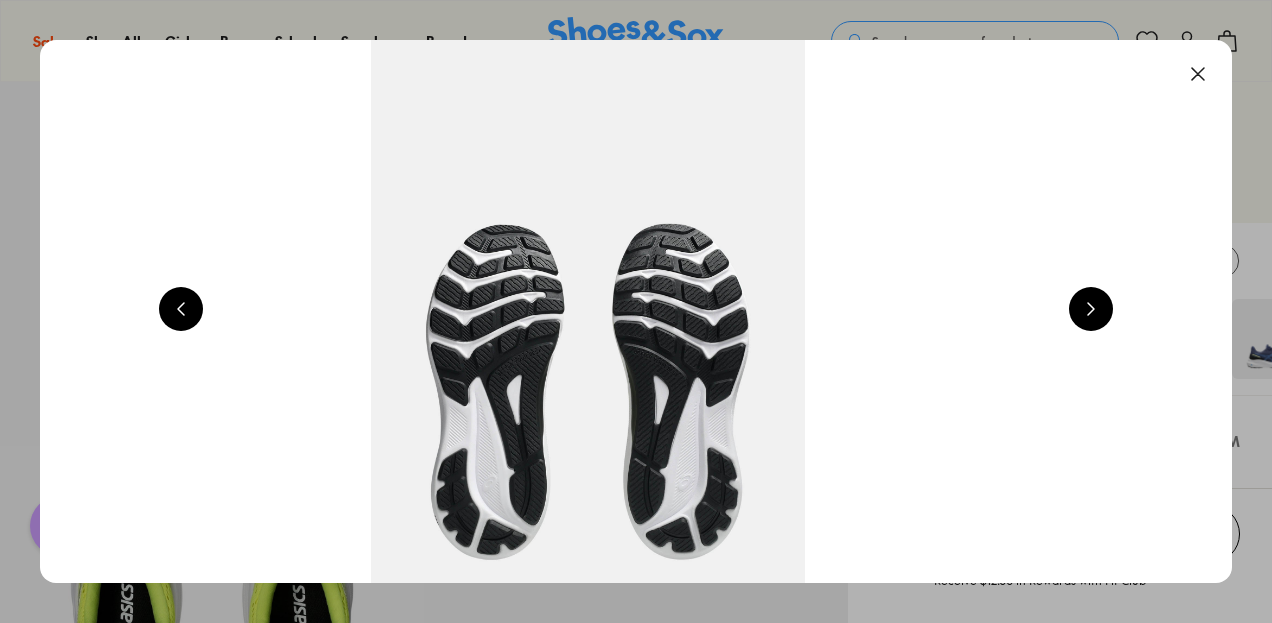 click at bounding box center (1091, 309) 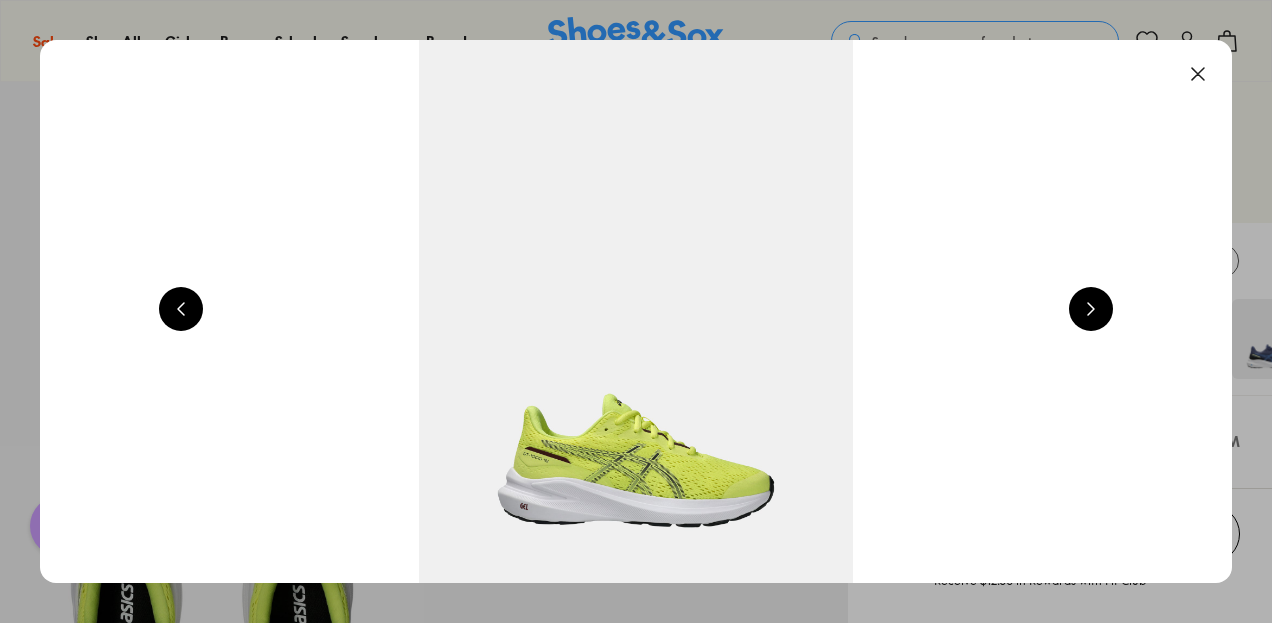 click at bounding box center (1091, 309) 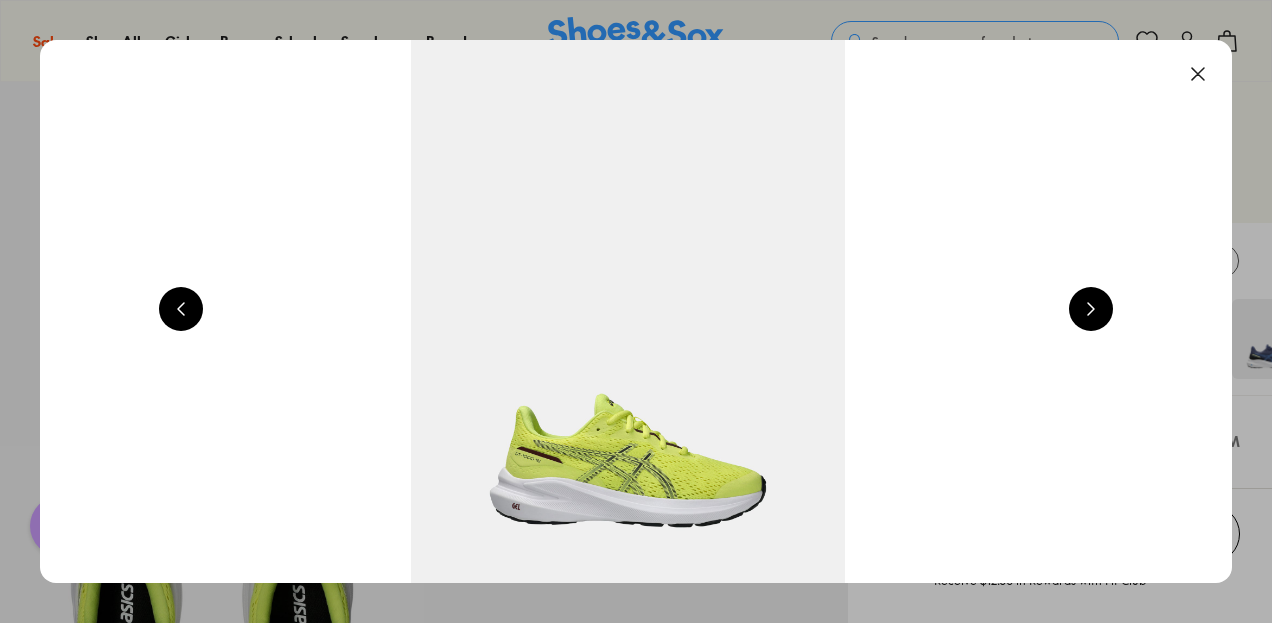 click at bounding box center (1091, 309) 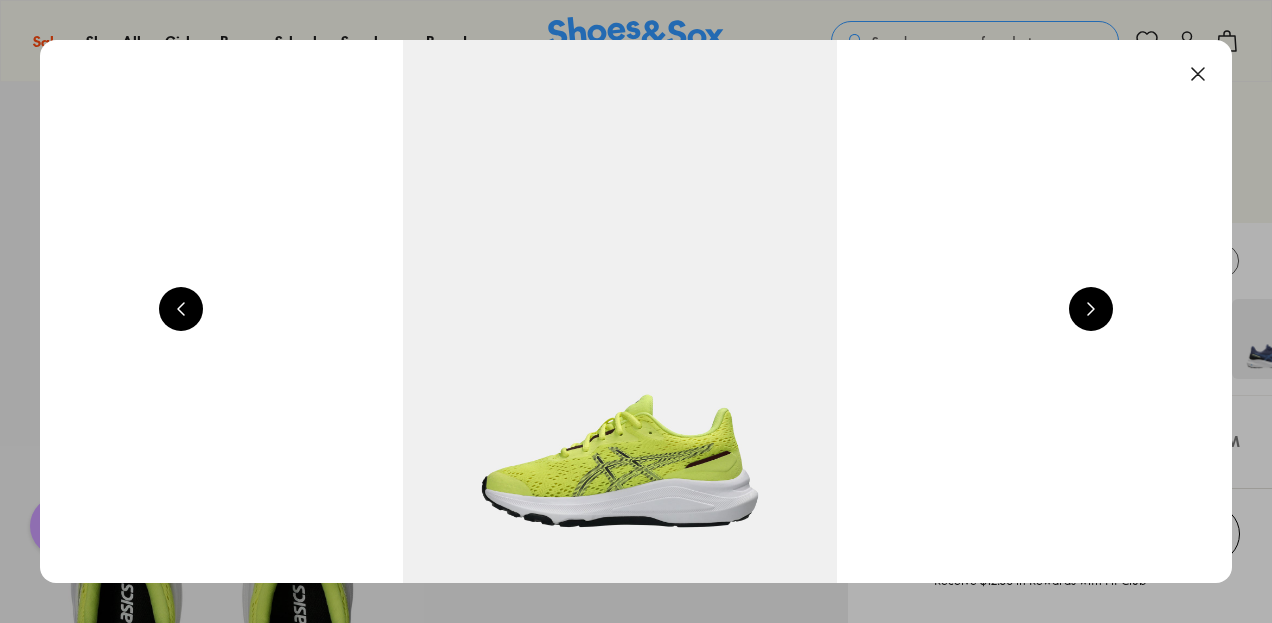 click at bounding box center (1091, 309) 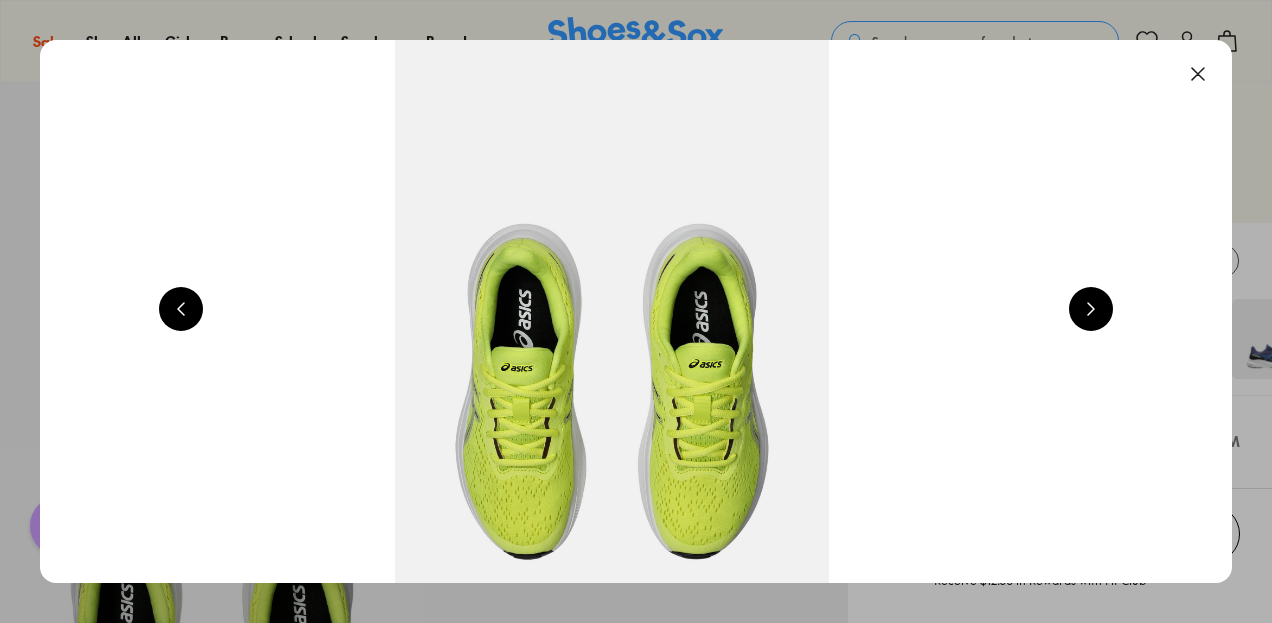 click at bounding box center (1091, 309) 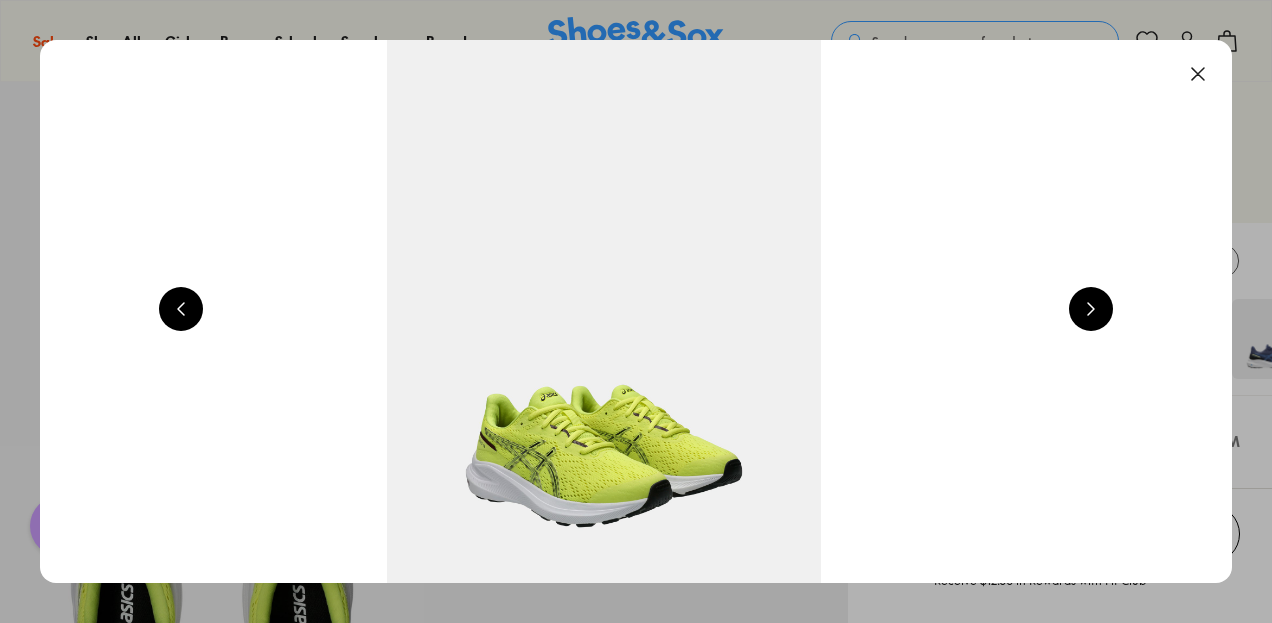 click at bounding box center (1198, 74) 